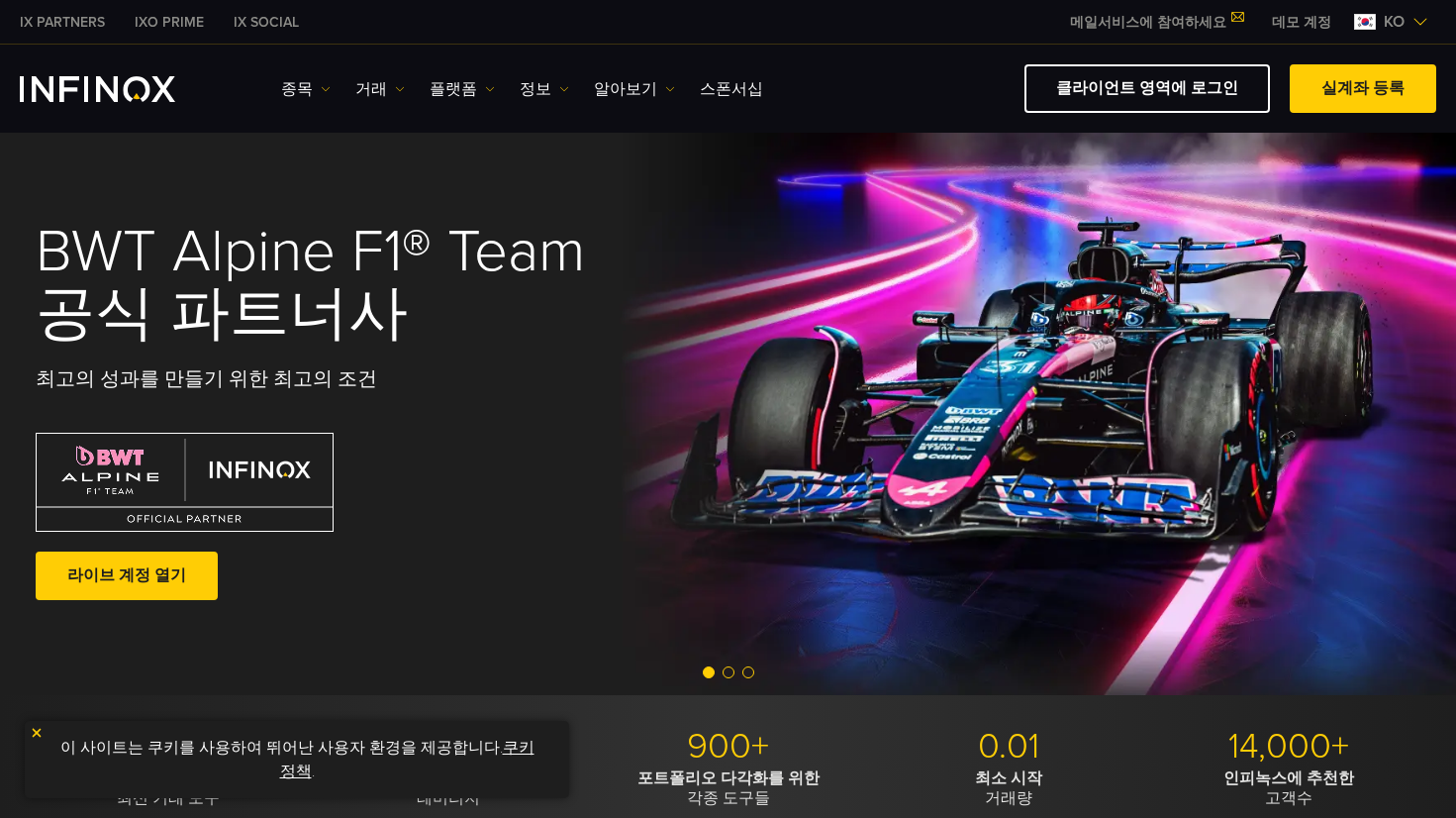 scroll, scrollTop: 0, scrollLeft: 0, axis: both 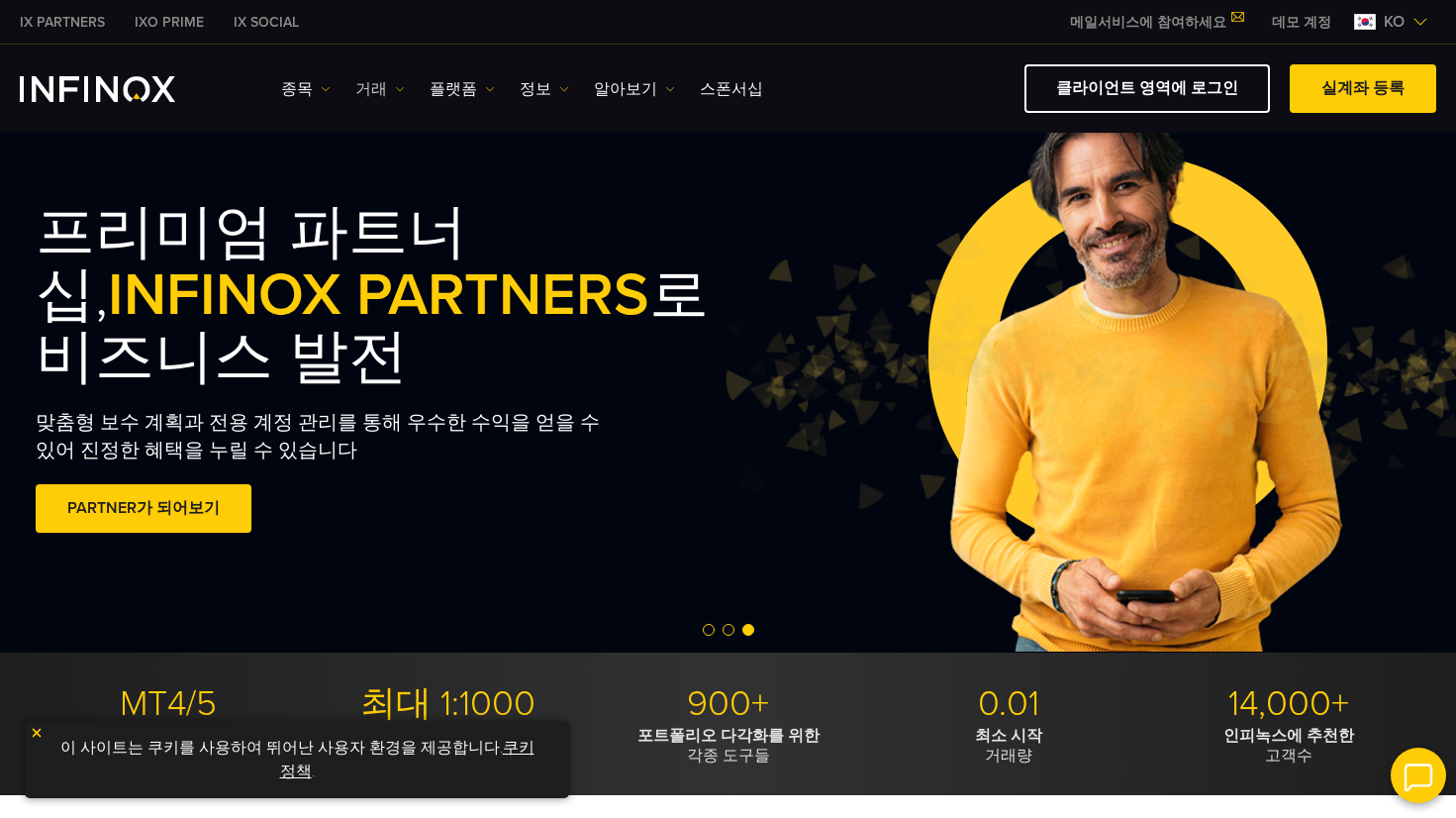 click on "거래" at bounding box center (306, 89) 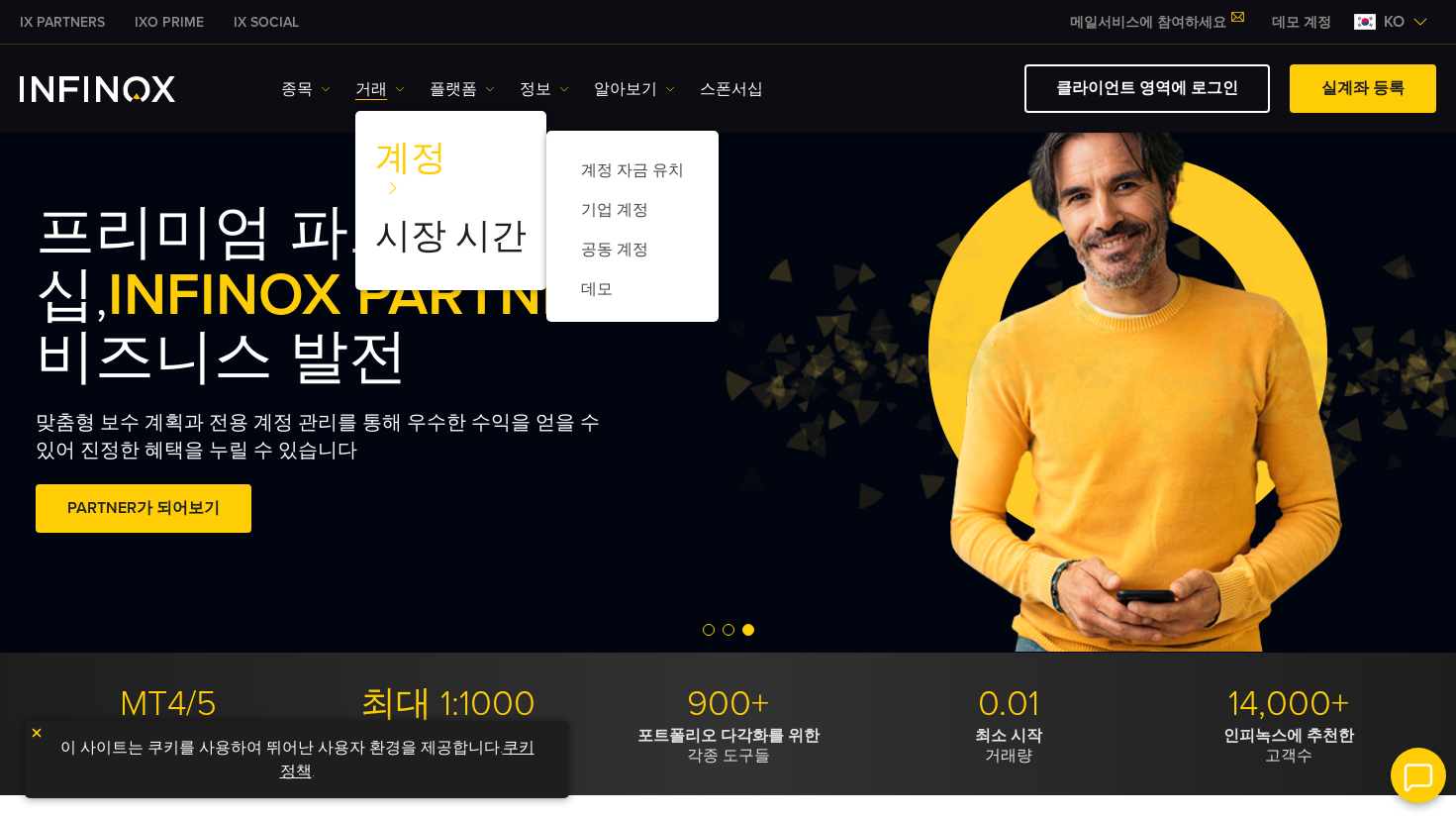 click on "계정" at bounding box center (411, 166) 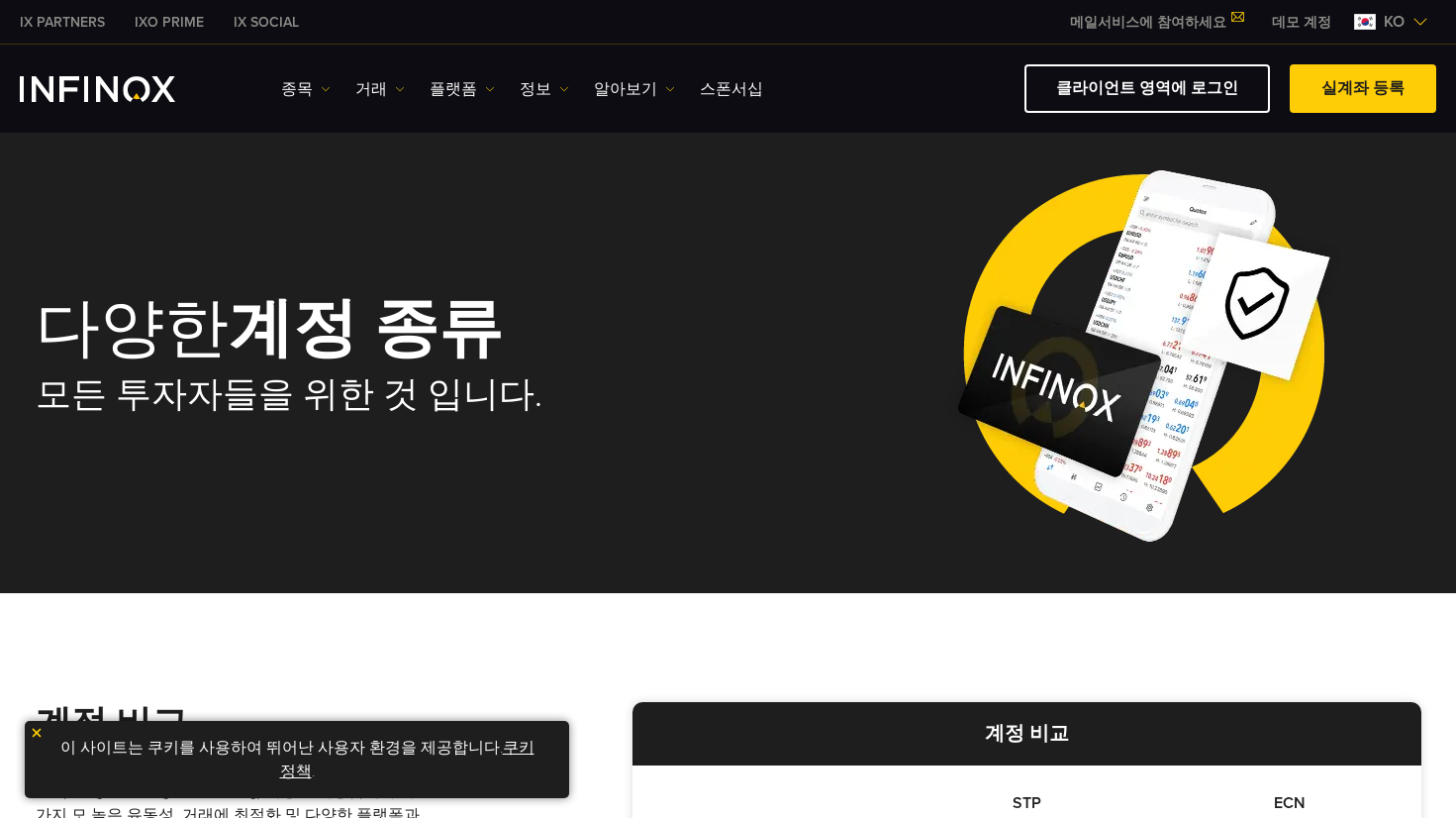 scroll, scrollTop: 0, scrollLeft: 0, axis: both 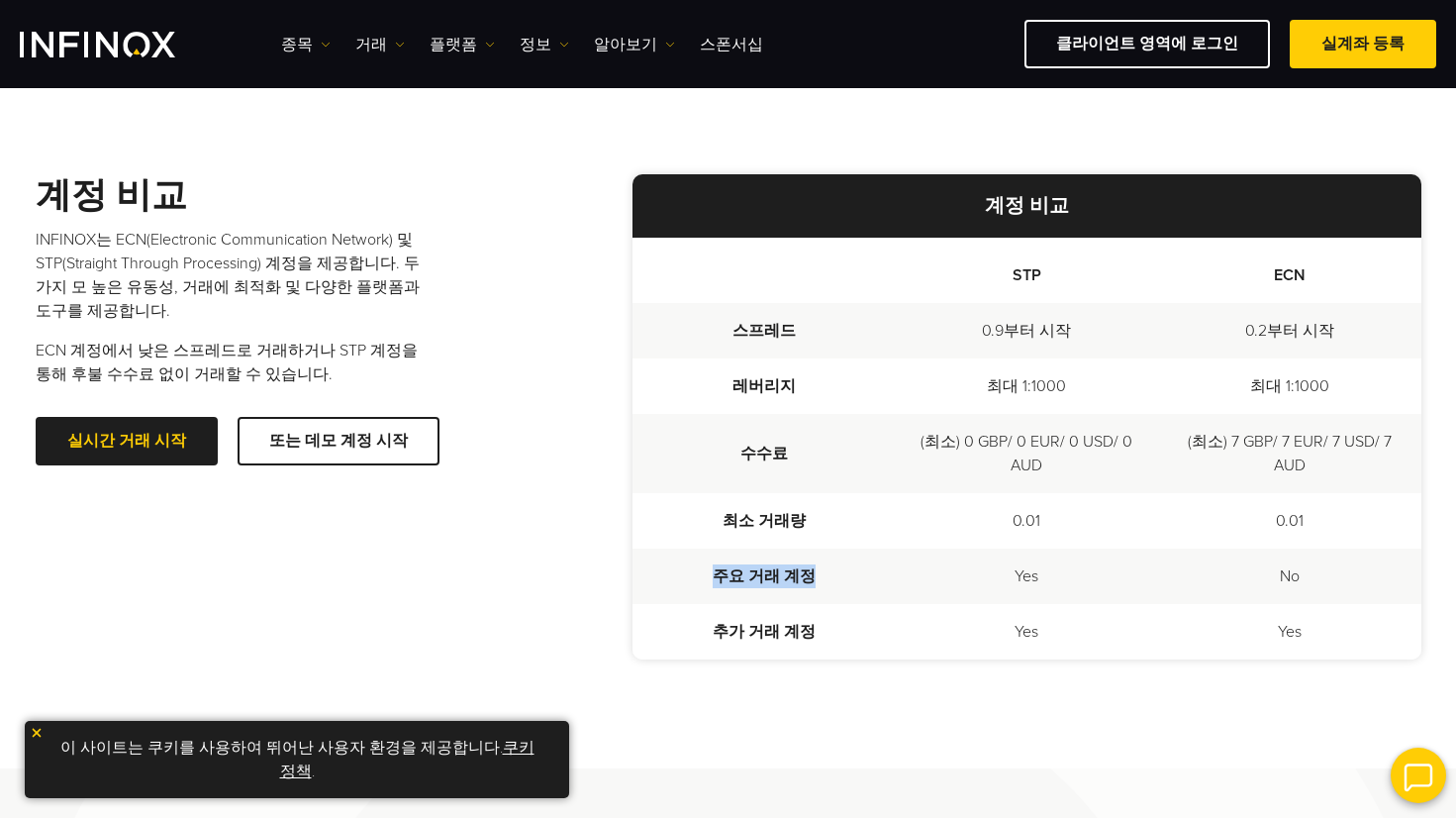 drag, startPoint x: 720, startPoint y: 578, endPoint x: 825, endPoint y: 573, distance: 105.11898 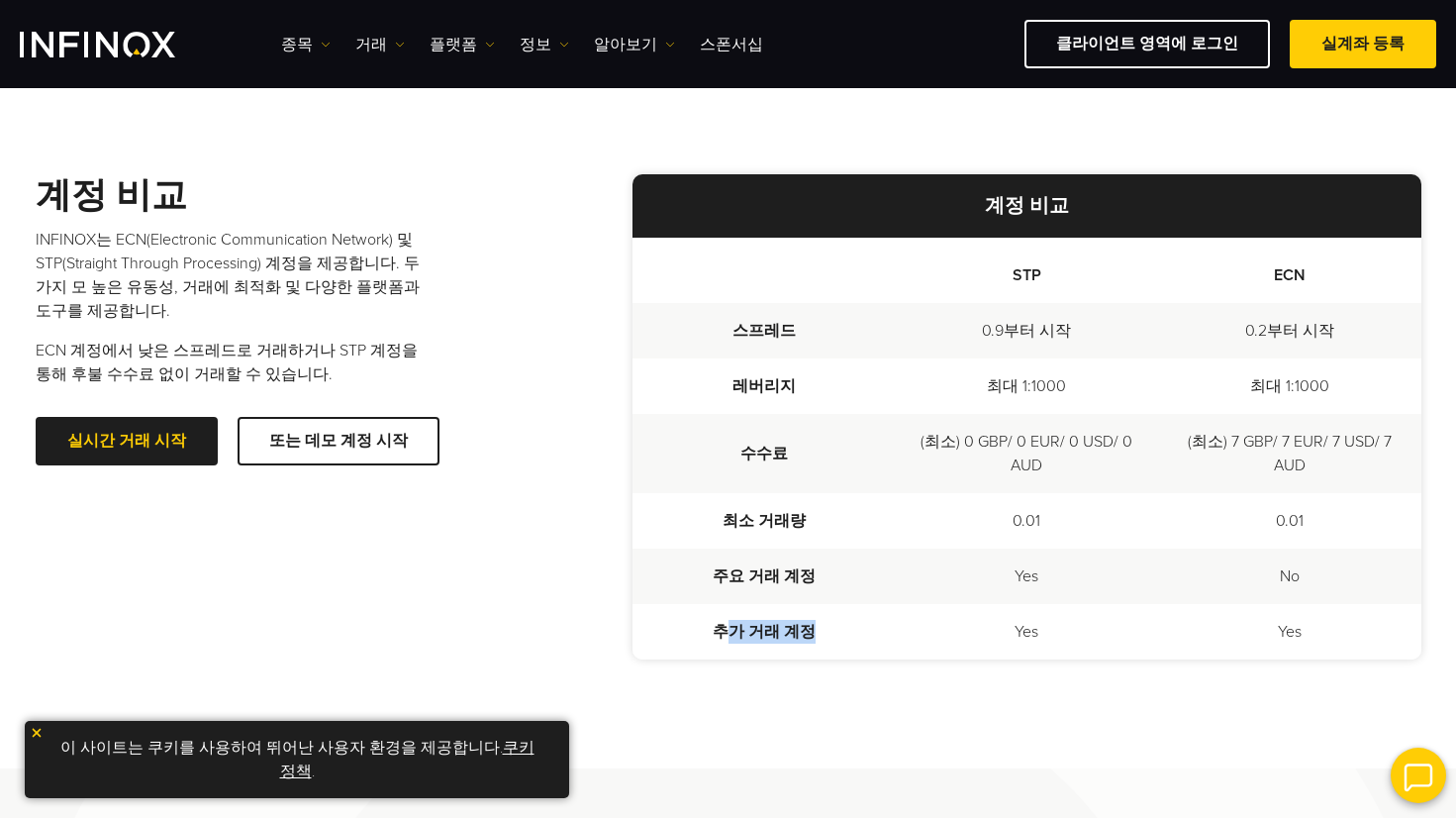 drag, startPoint x: 727, startPoint y: 637, endPoint x: 874, endPoint y: 628, distance: 147.27525 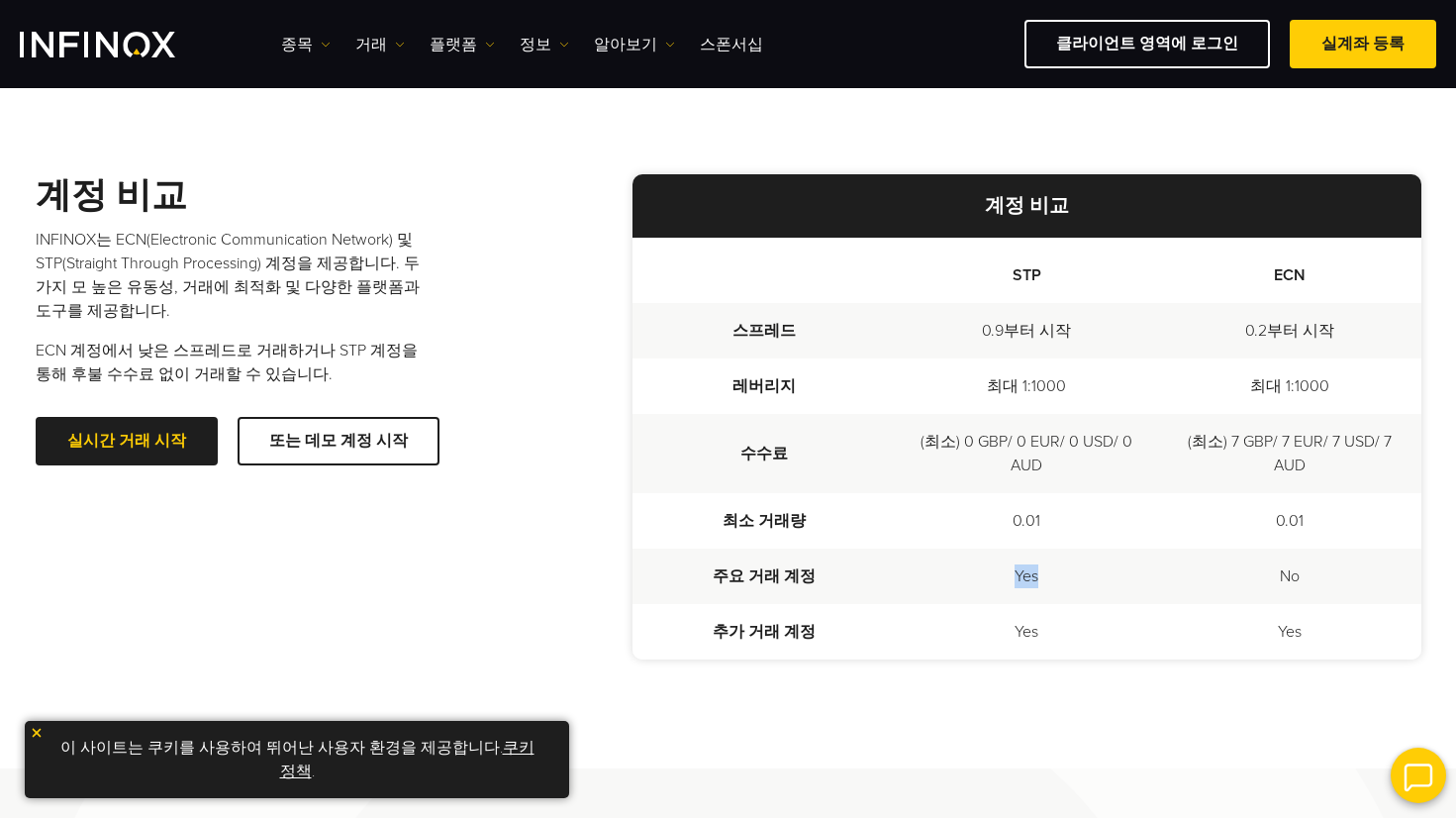 drag, startPoint x: 1010, startPoint y: 571, endPoint x: 1064, endPoint y: 571, distance: 54 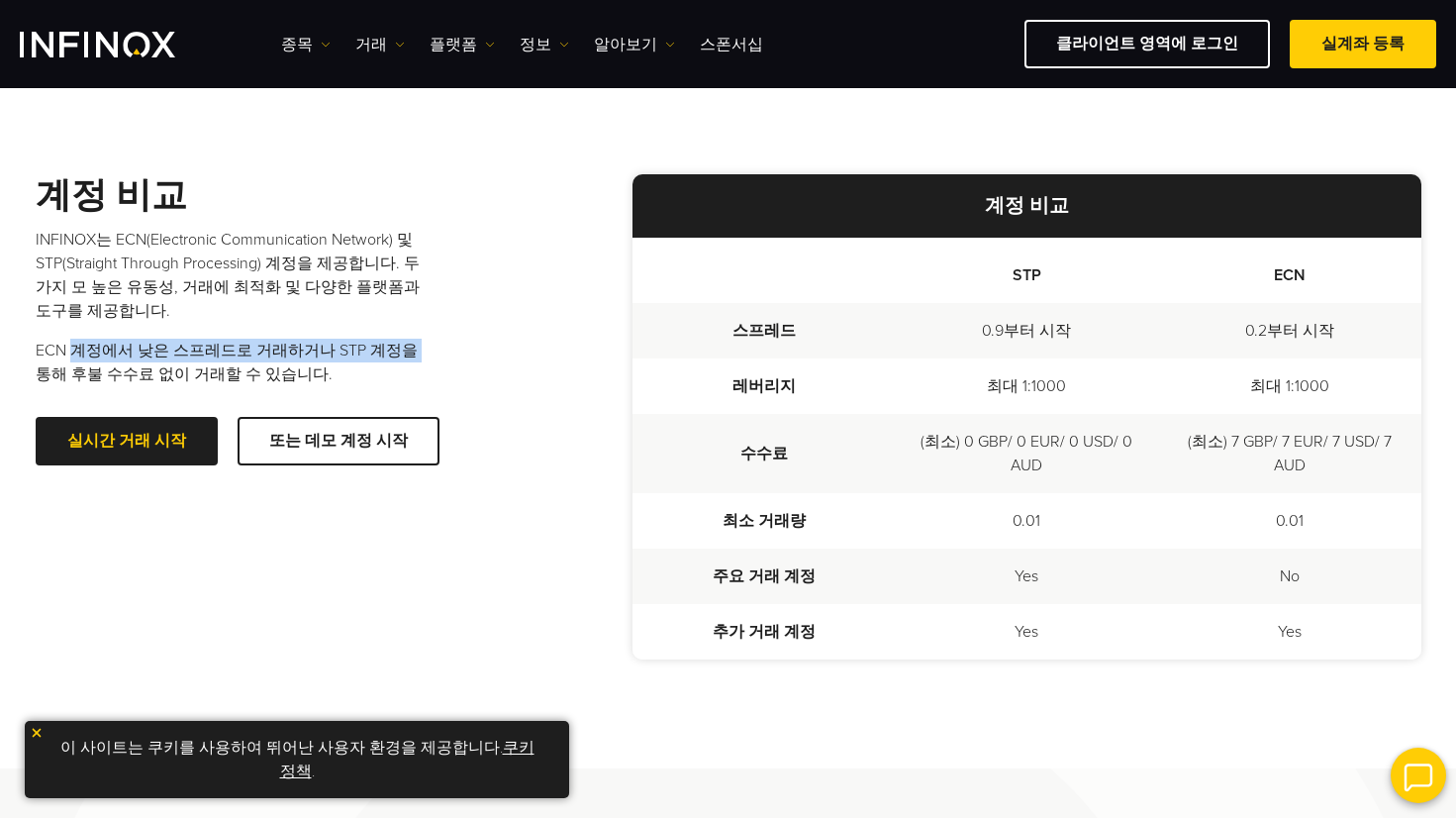 drag, startPoint x: 75, startPoint y: 354, endPoint x: 405, endPoint y: 351, distance: 330.01364 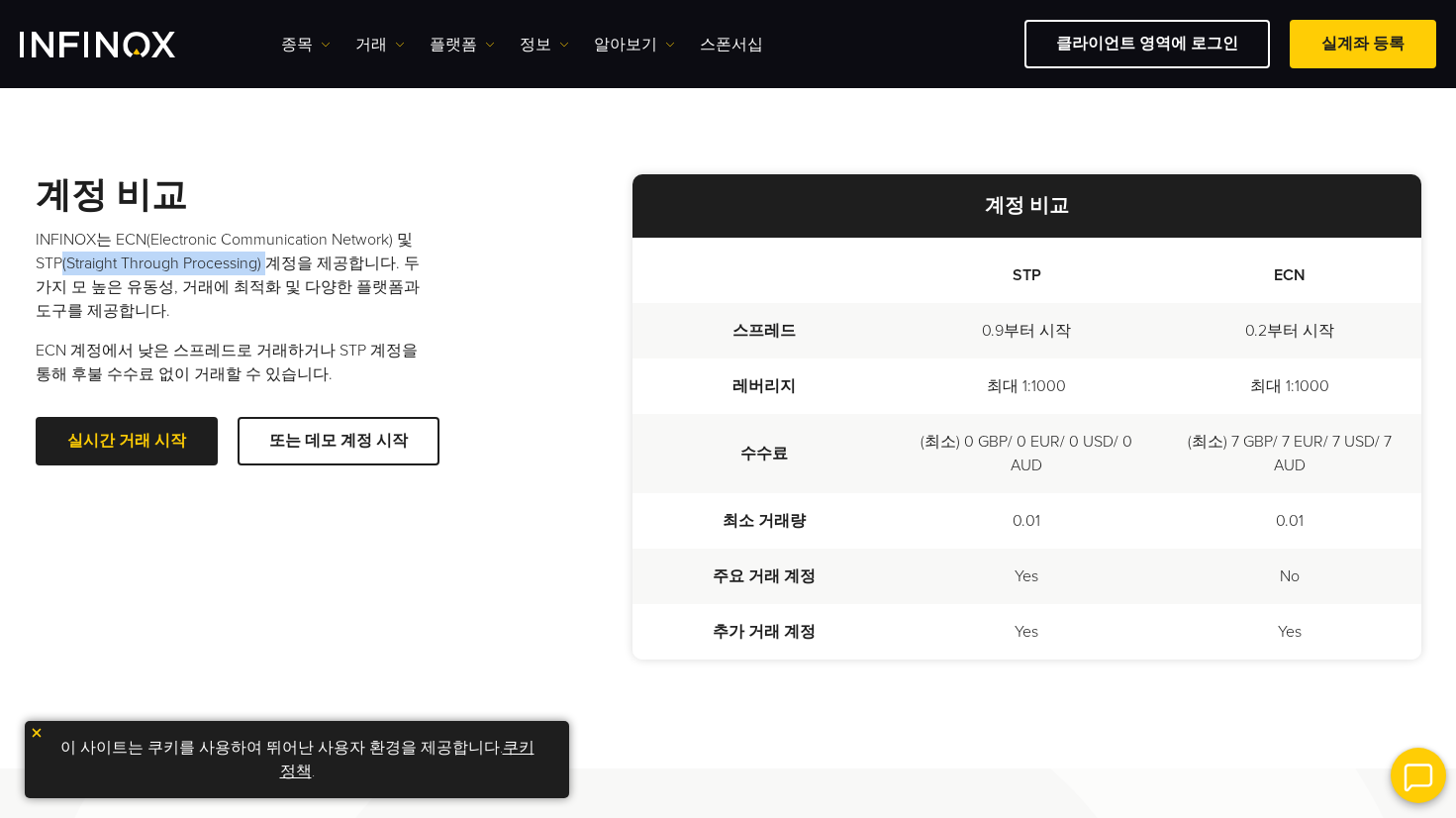 drag, startPoint x: 59, startPoint y: 264, endPoint x: 271, endPoint y: 270, distance: 212.08489 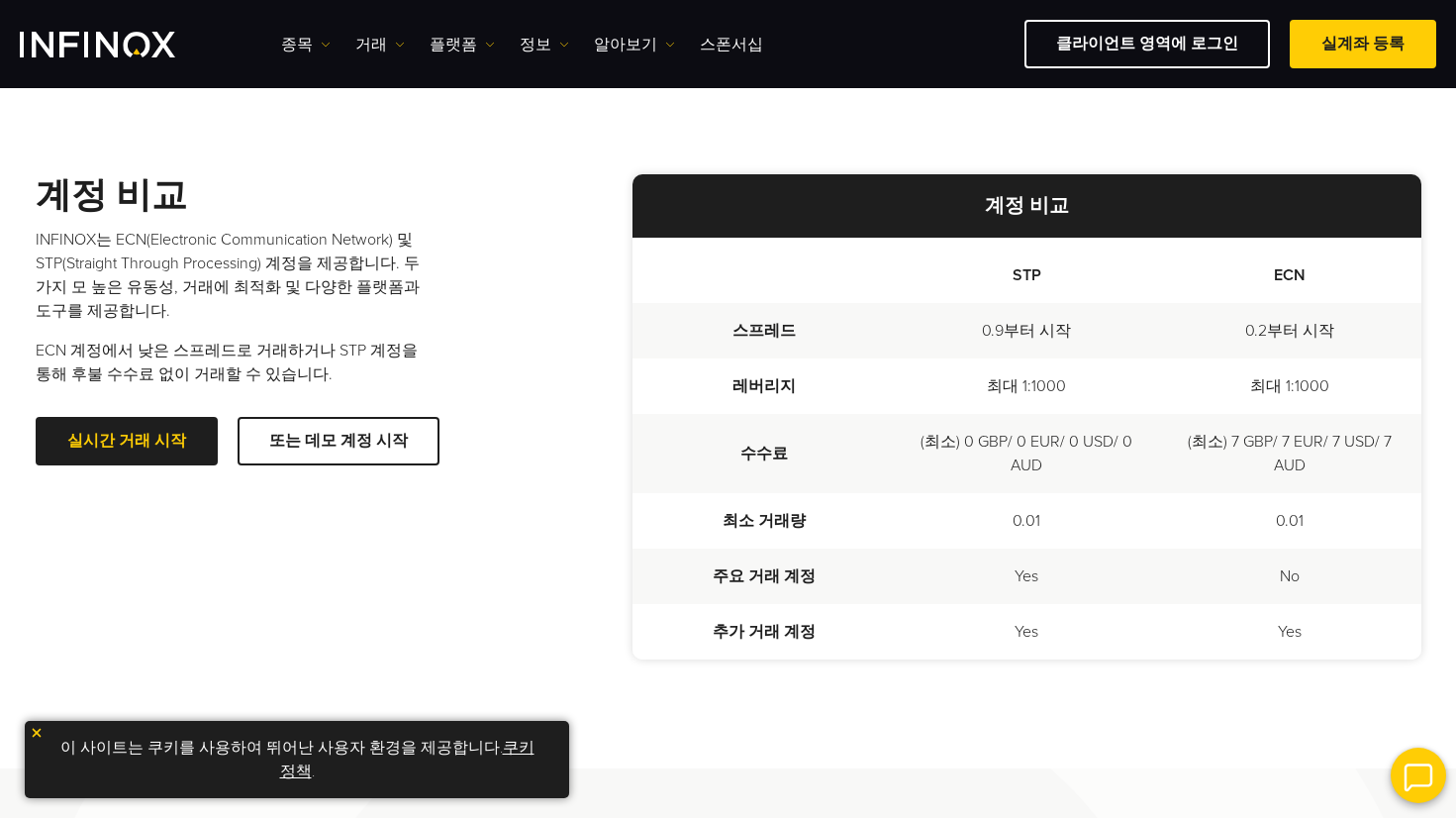 click on "INFINOX는 ECN(Electronic Communication Network) 및 STP(Straight Through Processing) 계정을 제공합니다. 두 가지 모 높은 유동성, 거래에 최적화 및 다양한 플랫폼과 도구를 제공합니다." at bounding box center (234, 275) 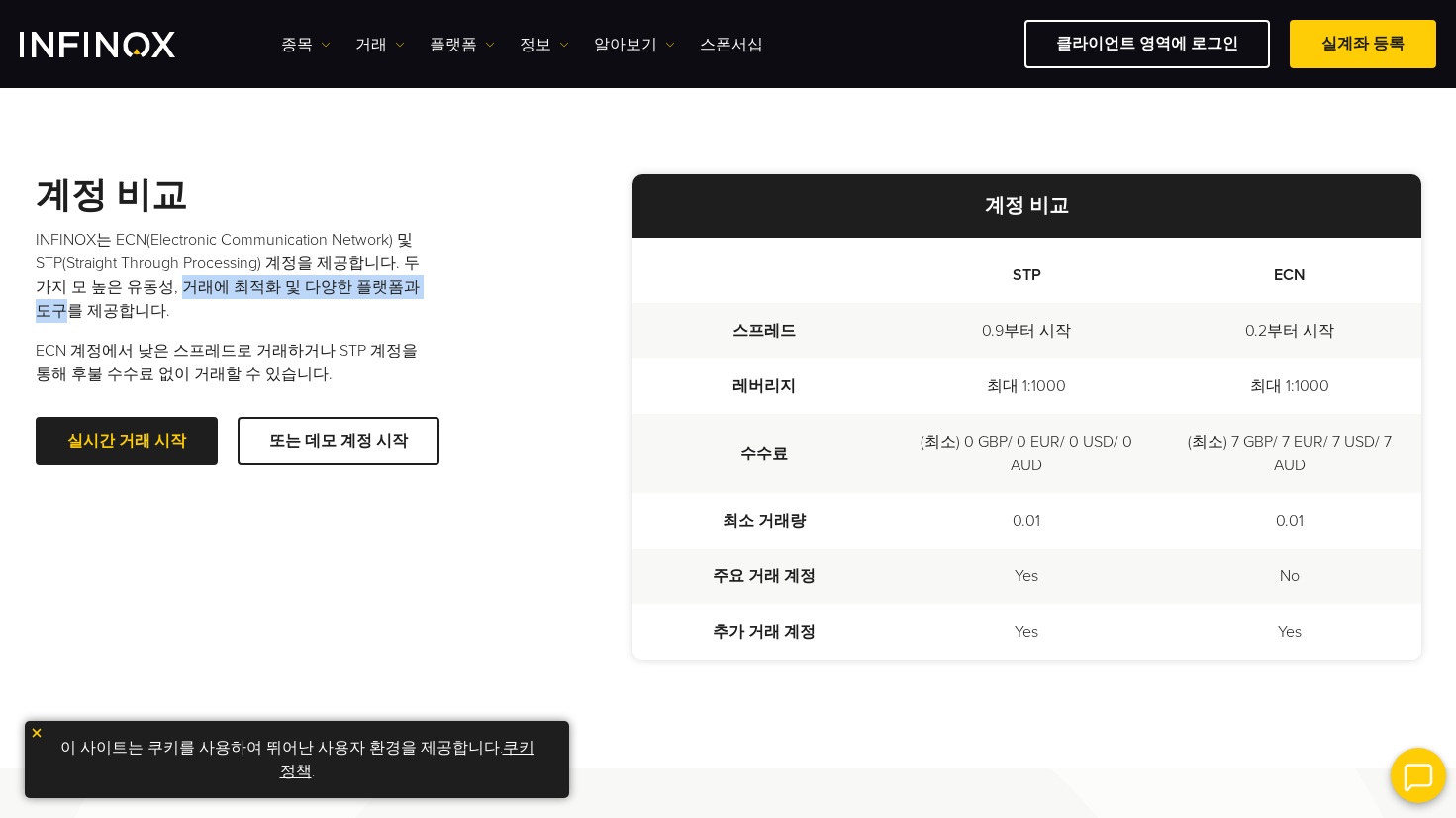 drag, startPoint x: 161, startPoint y: 283, endPoint x: 415, endPoint y: 289, distance: 254.0709 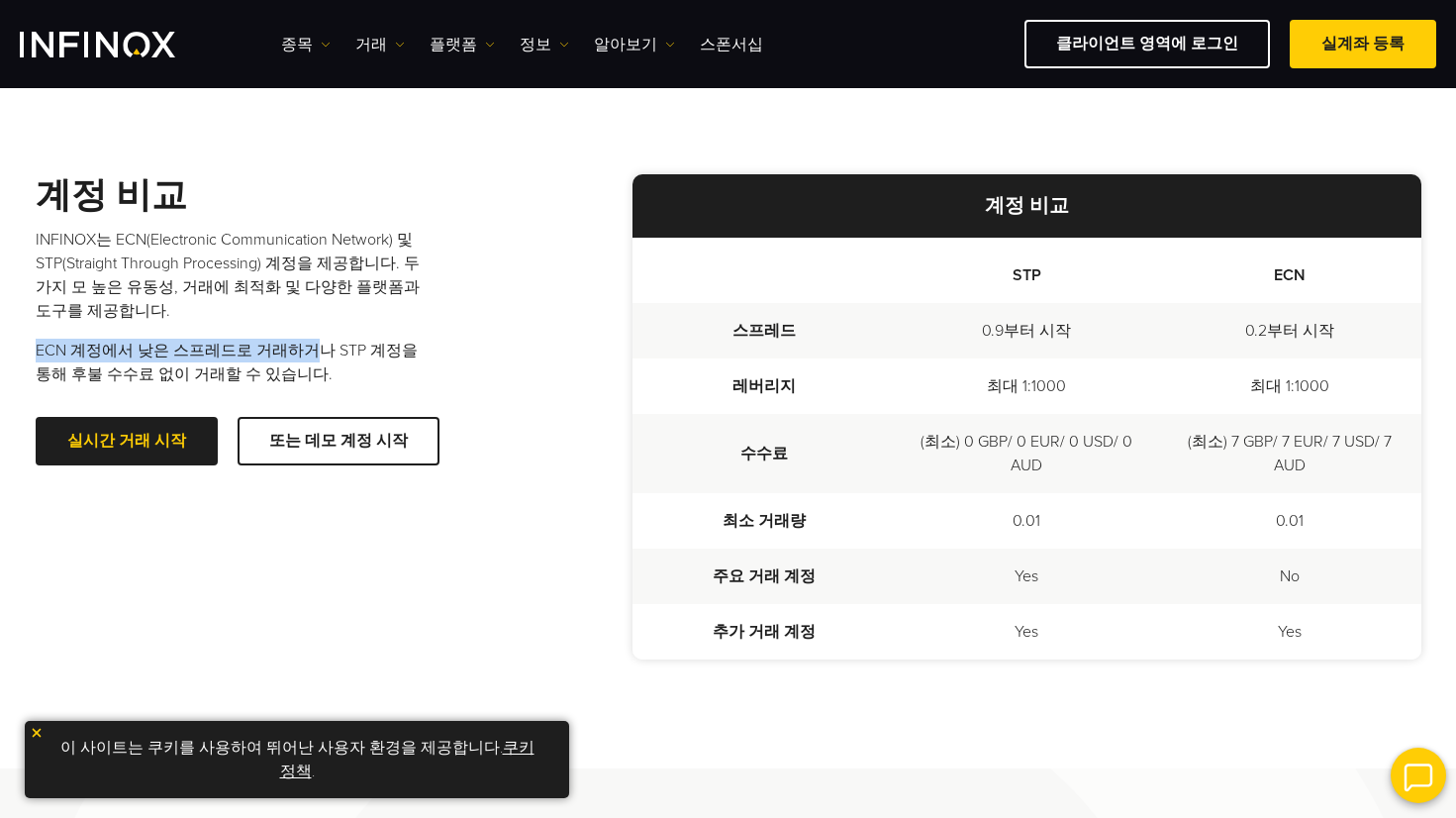 drag, startPoint x: 39, startPoint y: 348, endPoint x: 294, endPoint y: 347, distance: 255.00196 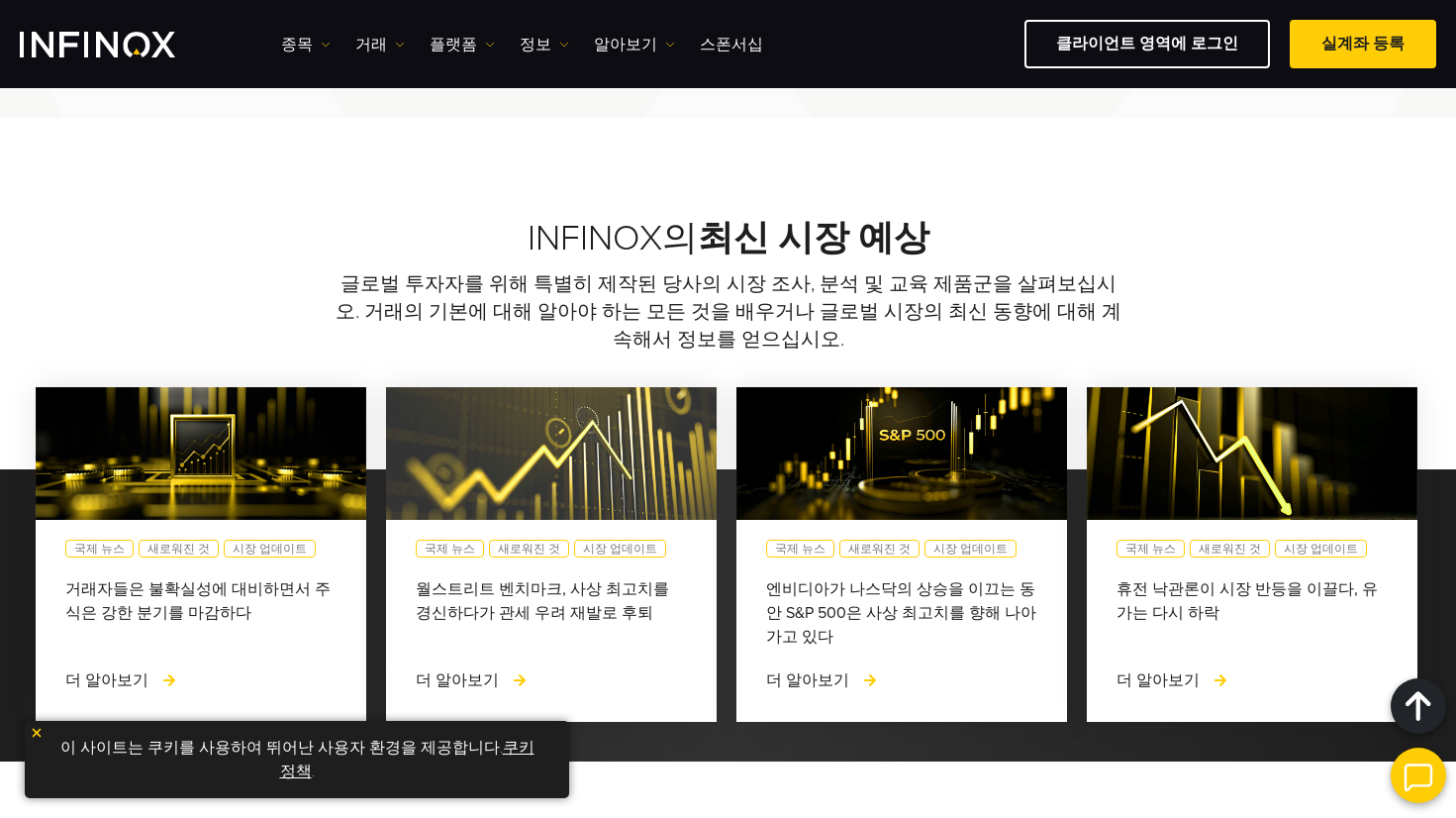 scroll, scrollTop: 1870, scrollLeft: 0, axis: vertical 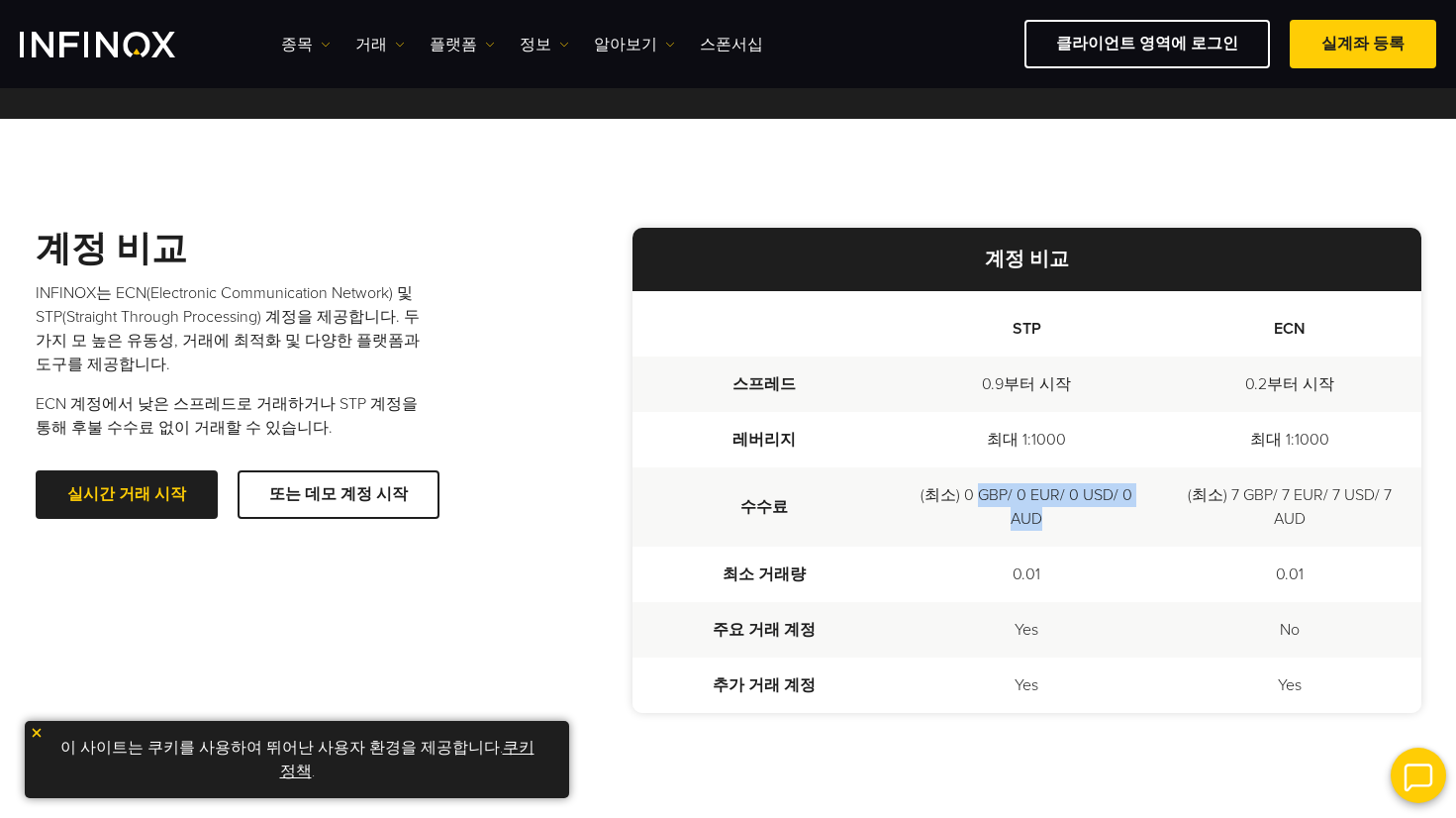 drag, startPoint x: 977, startPoint y: 493, endPoint x: 1094, endPoint y: 521, distance: 120.30378 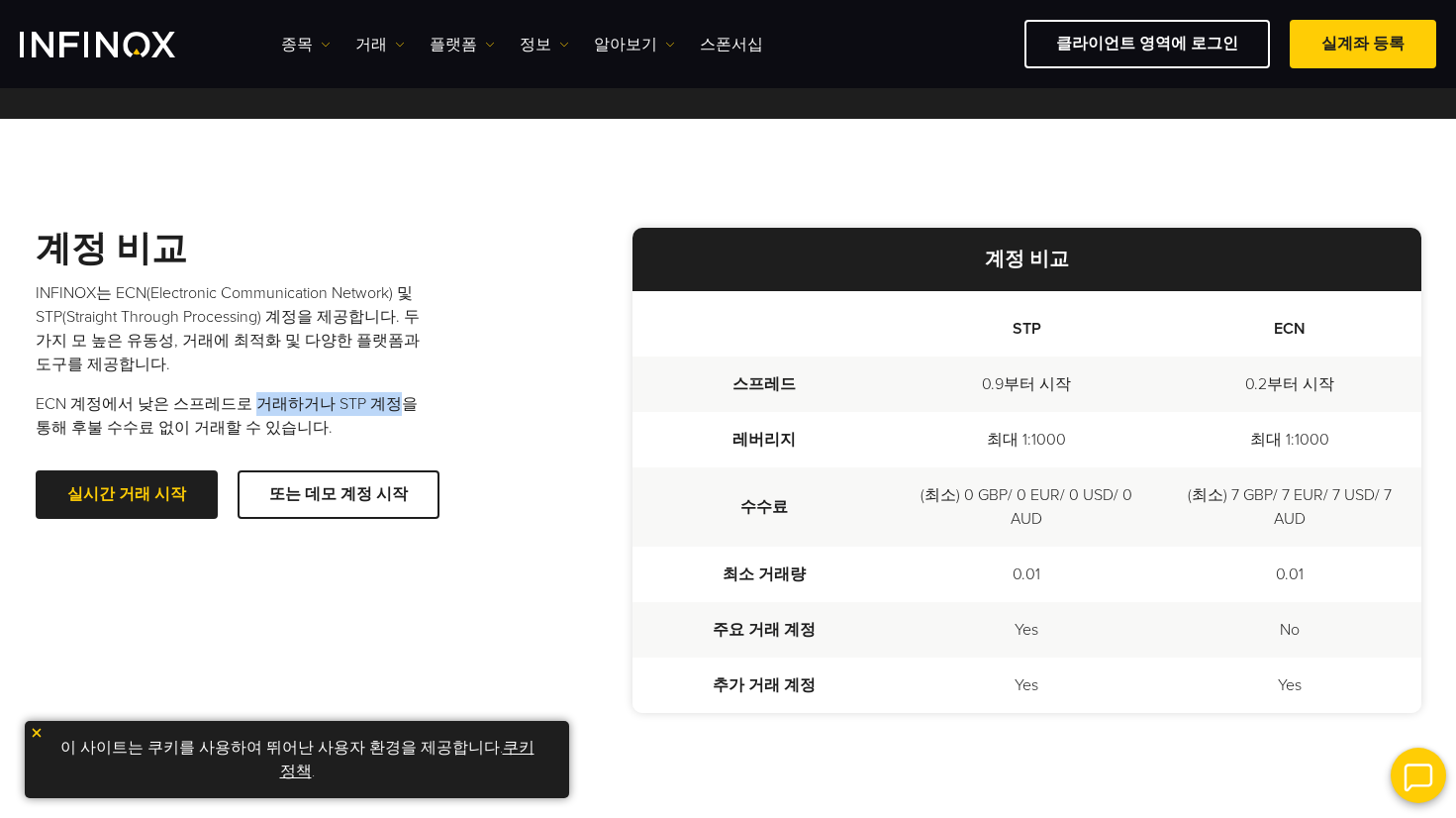 drag, startPoint x: 249, startPoint y: 398, endPoint x: 387, endPoint y: 402, distance: 138.05796 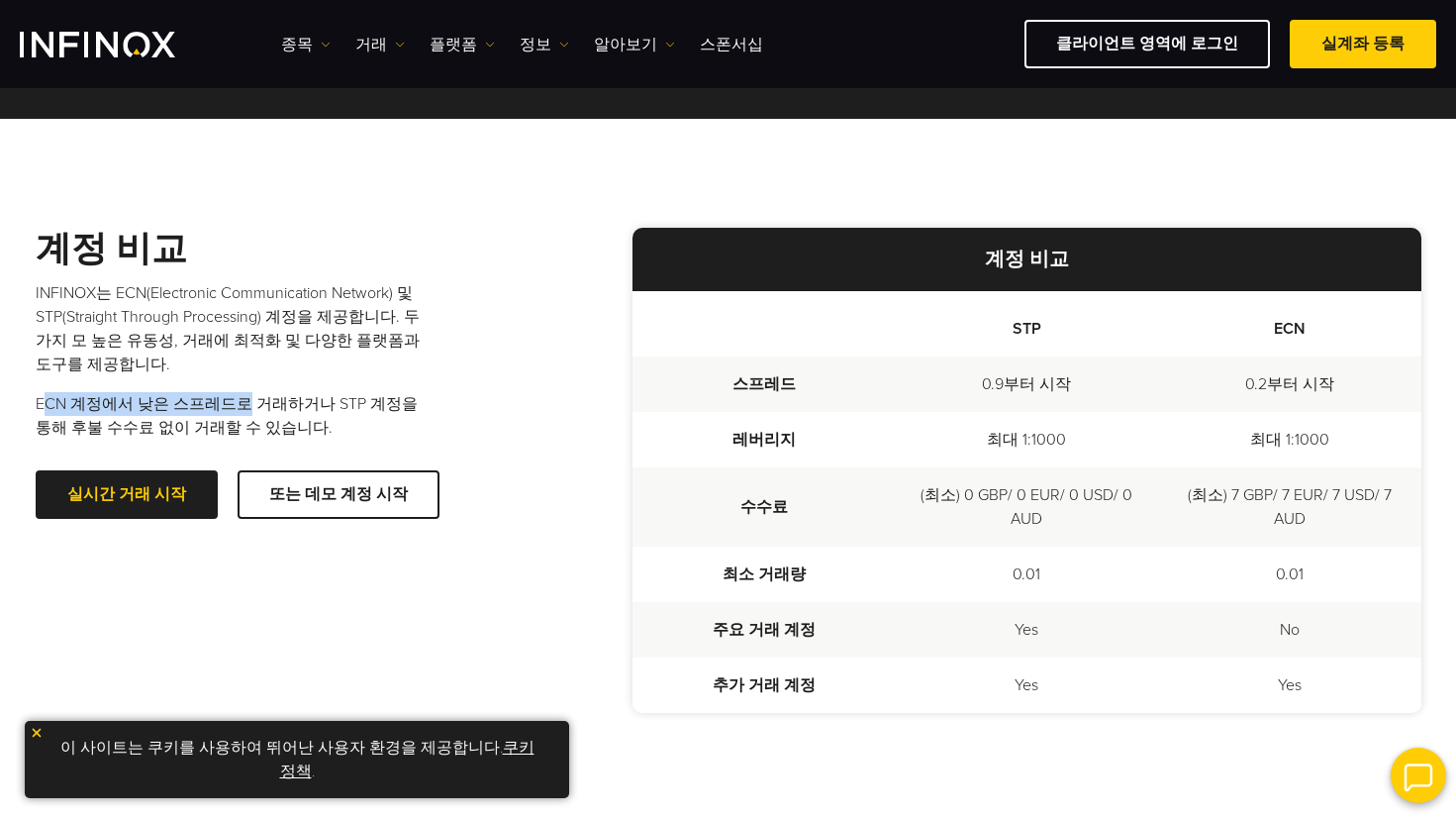 drag, startPoint x: 44, startPoint y: 406, endPoint x: 236, endPoint y: 405, distance: 192.0026 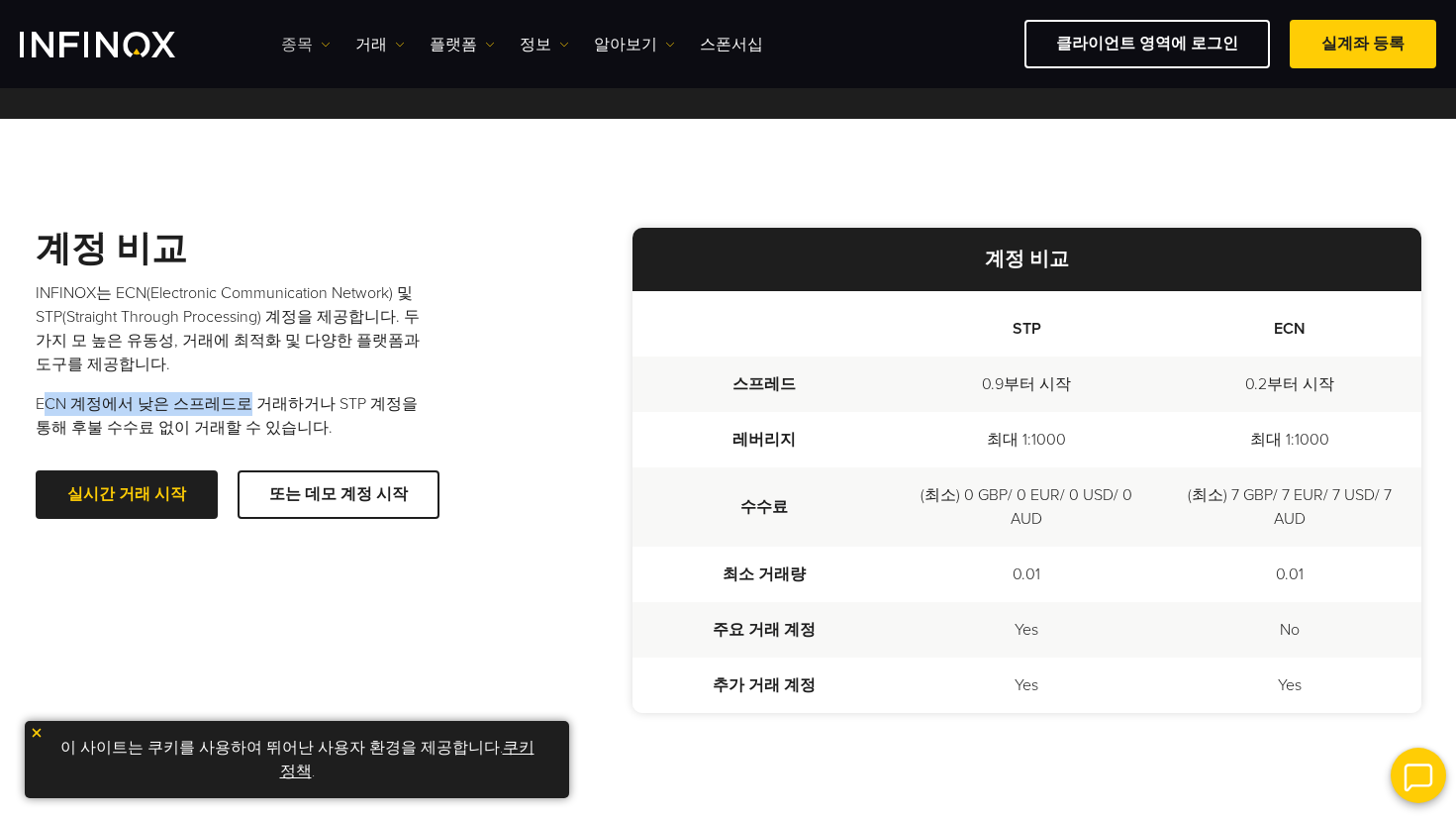 click on "종목" at bounding box center (306, 45) 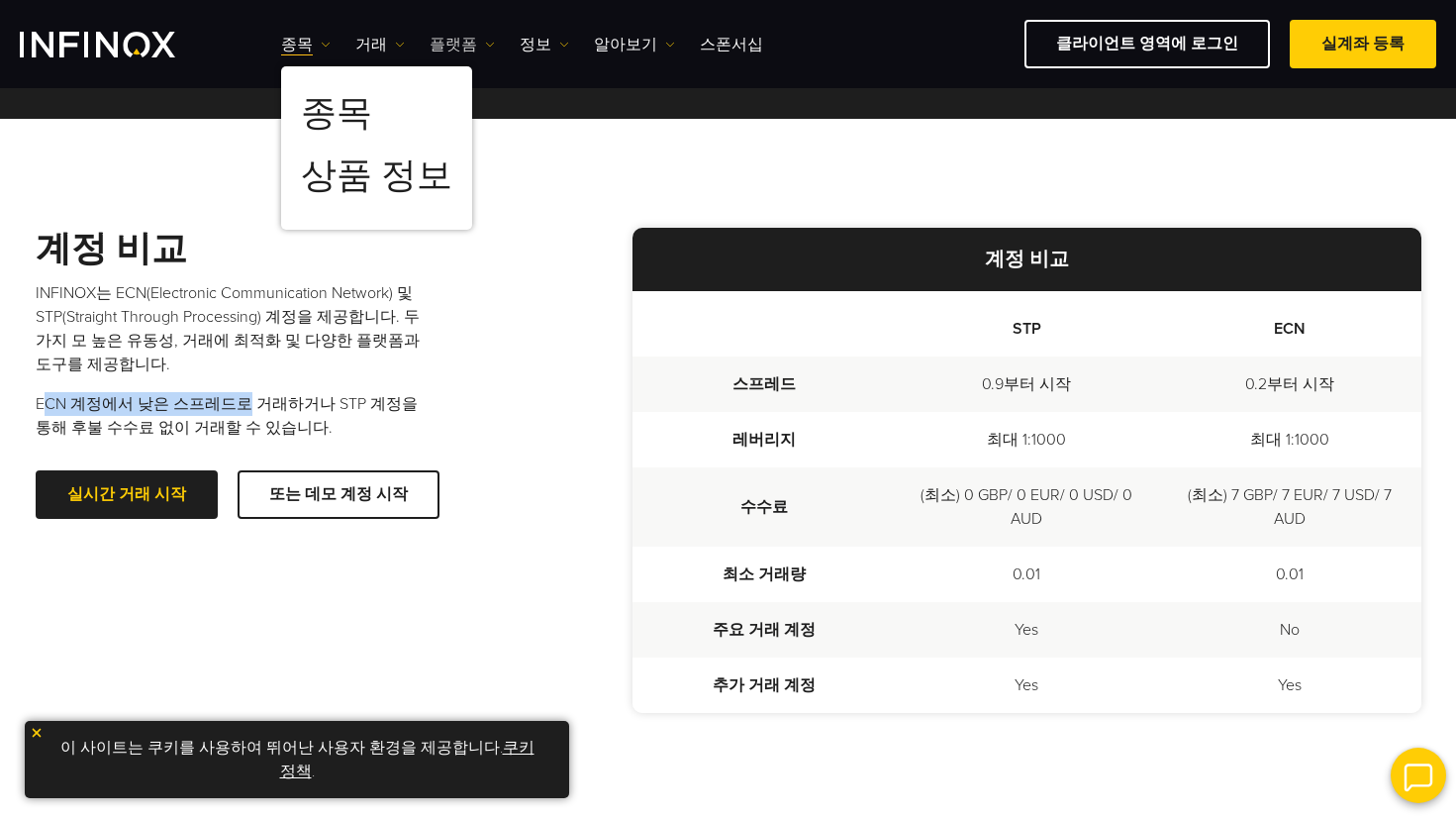 click on "플랫폼" at bounding box center (306, 45) 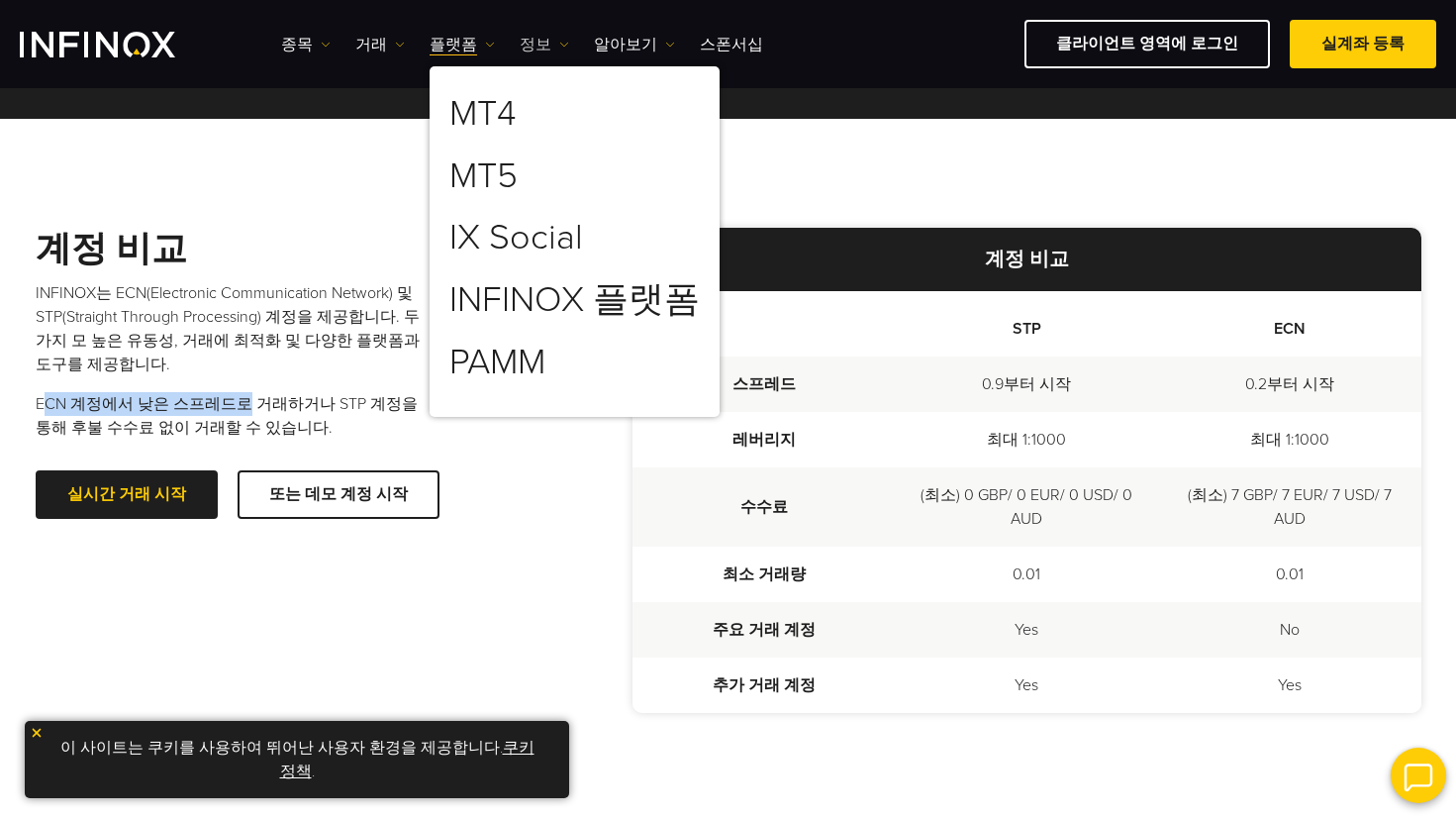 click on "정보" at bounding box center (306, 45) 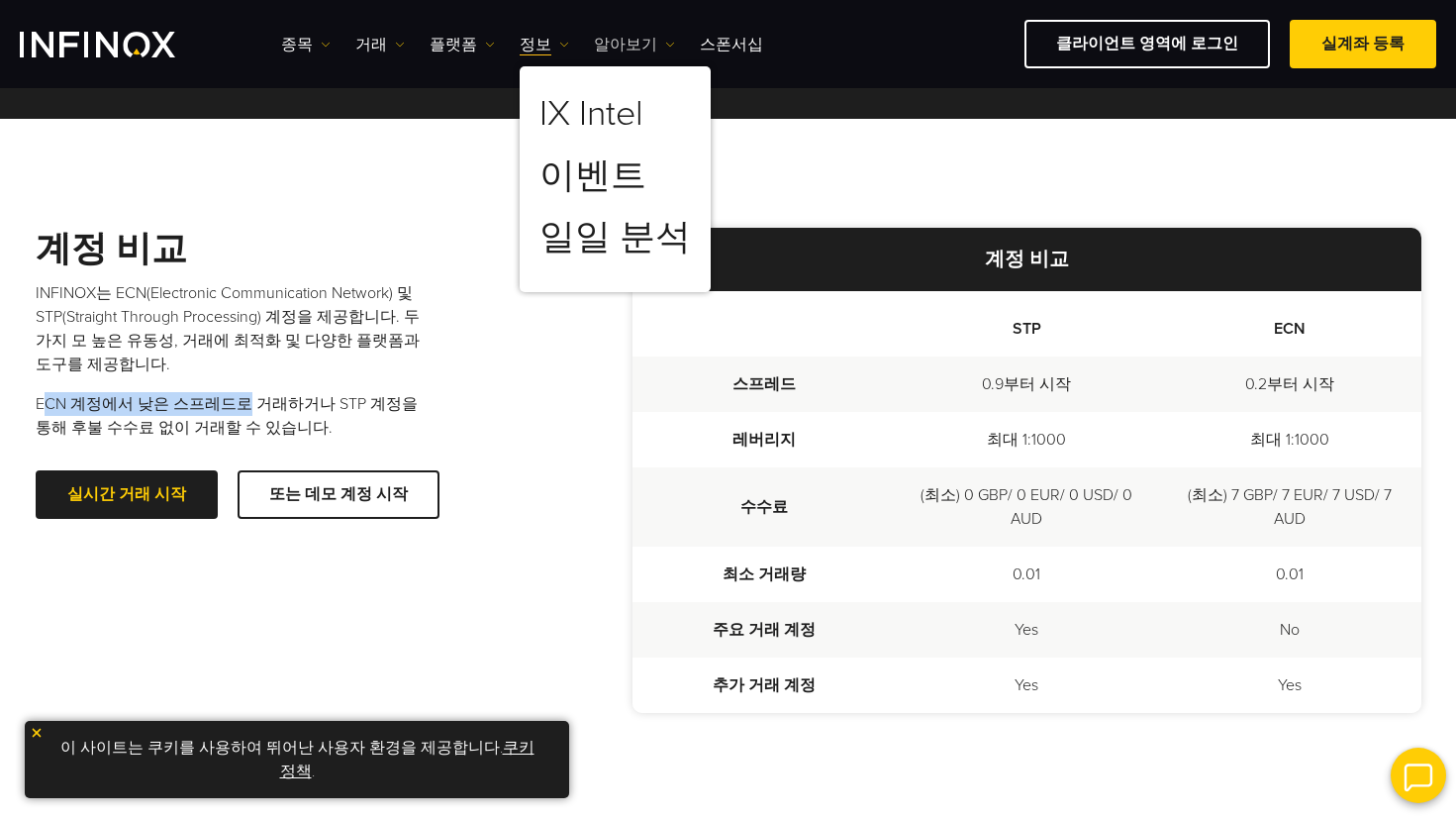 click on "알아보기" at bounding box center (306, 45) 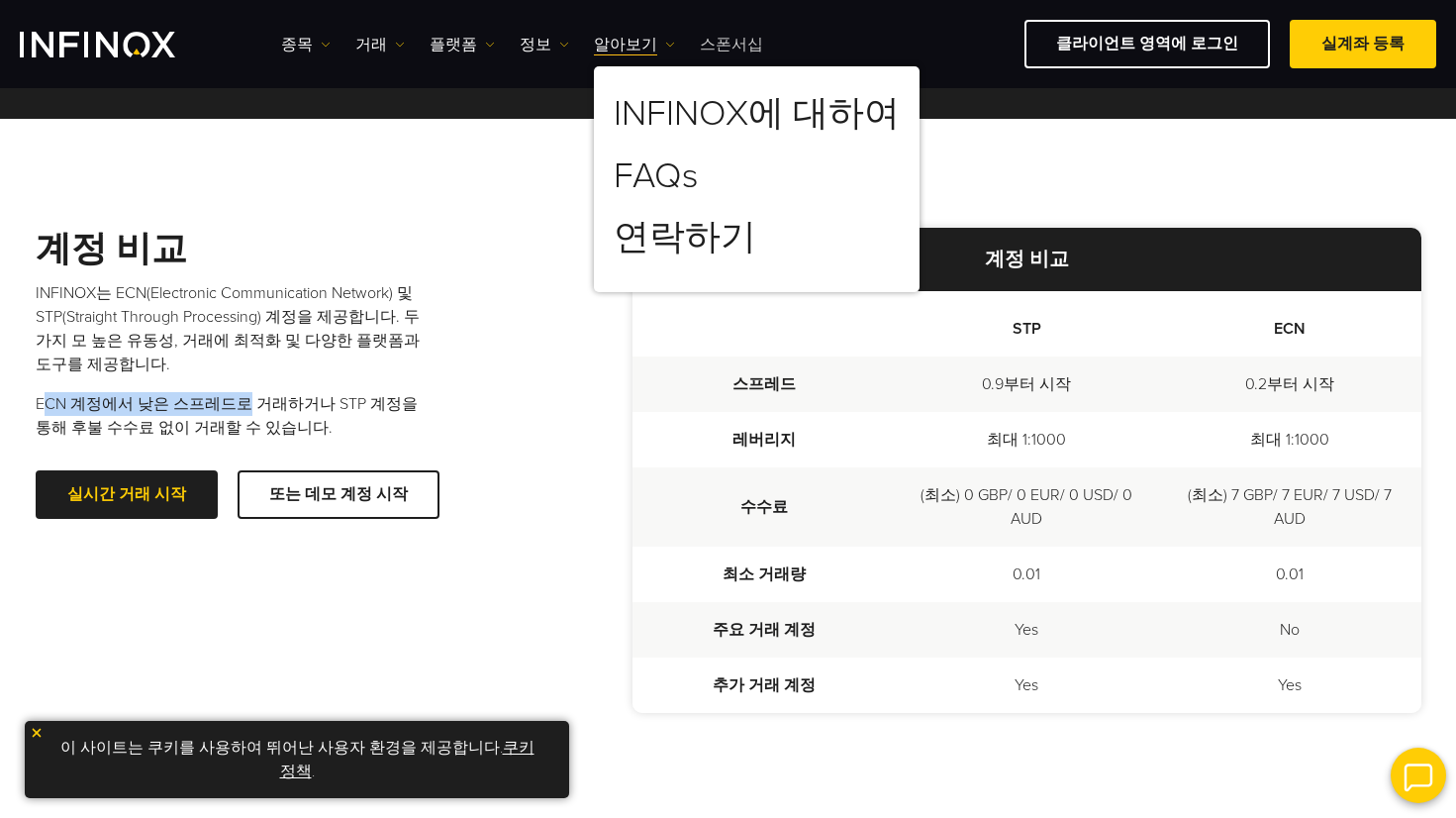 click on "스폰서십" at bounding box center [731, 45] 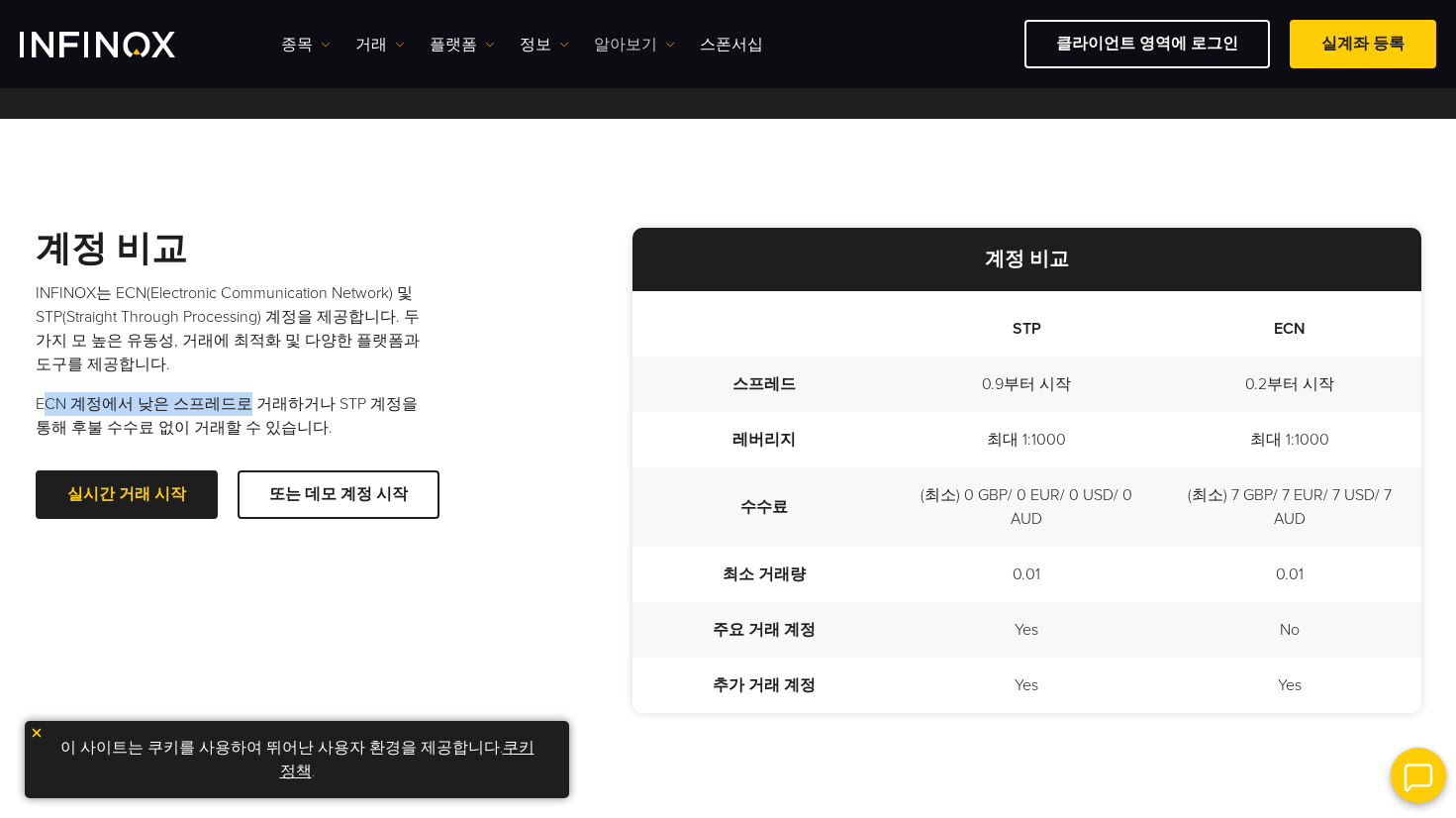 click on "알아보기" at bounding box center [306, 45] 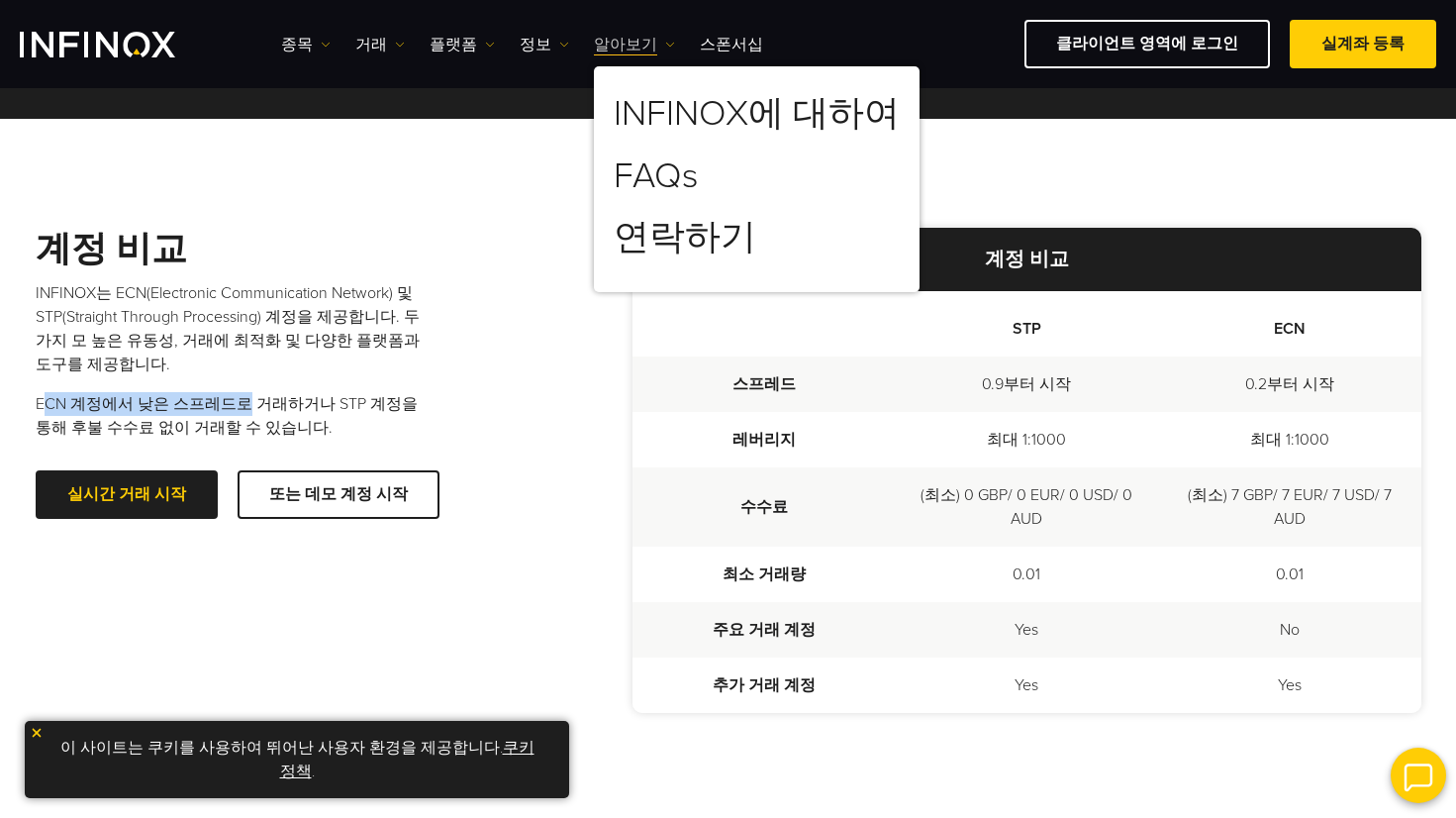 scroll, scrollTop: 0, scrollLeft: 0, axis: both 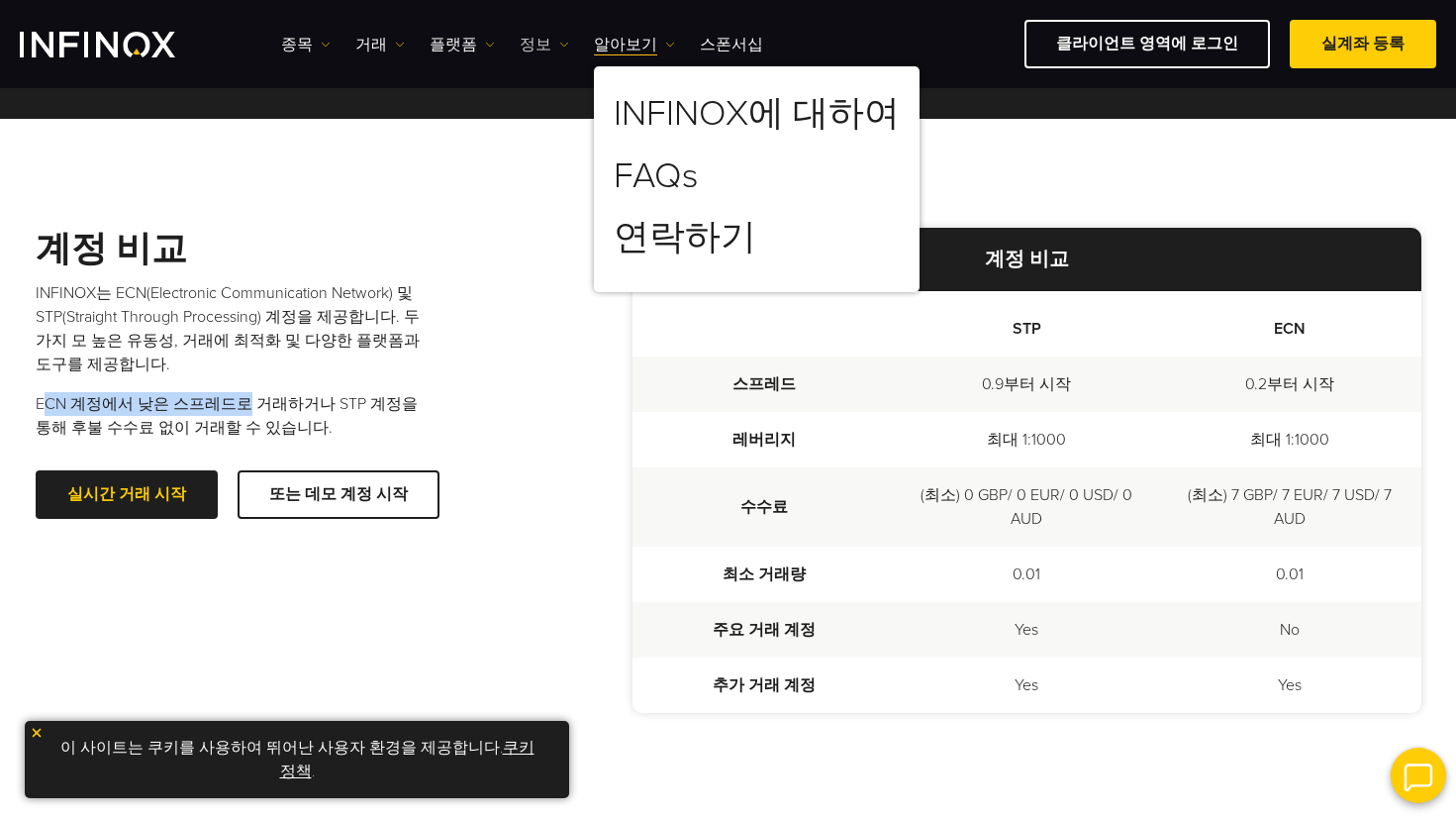 click on "정보" at bounding box center (306, 45) 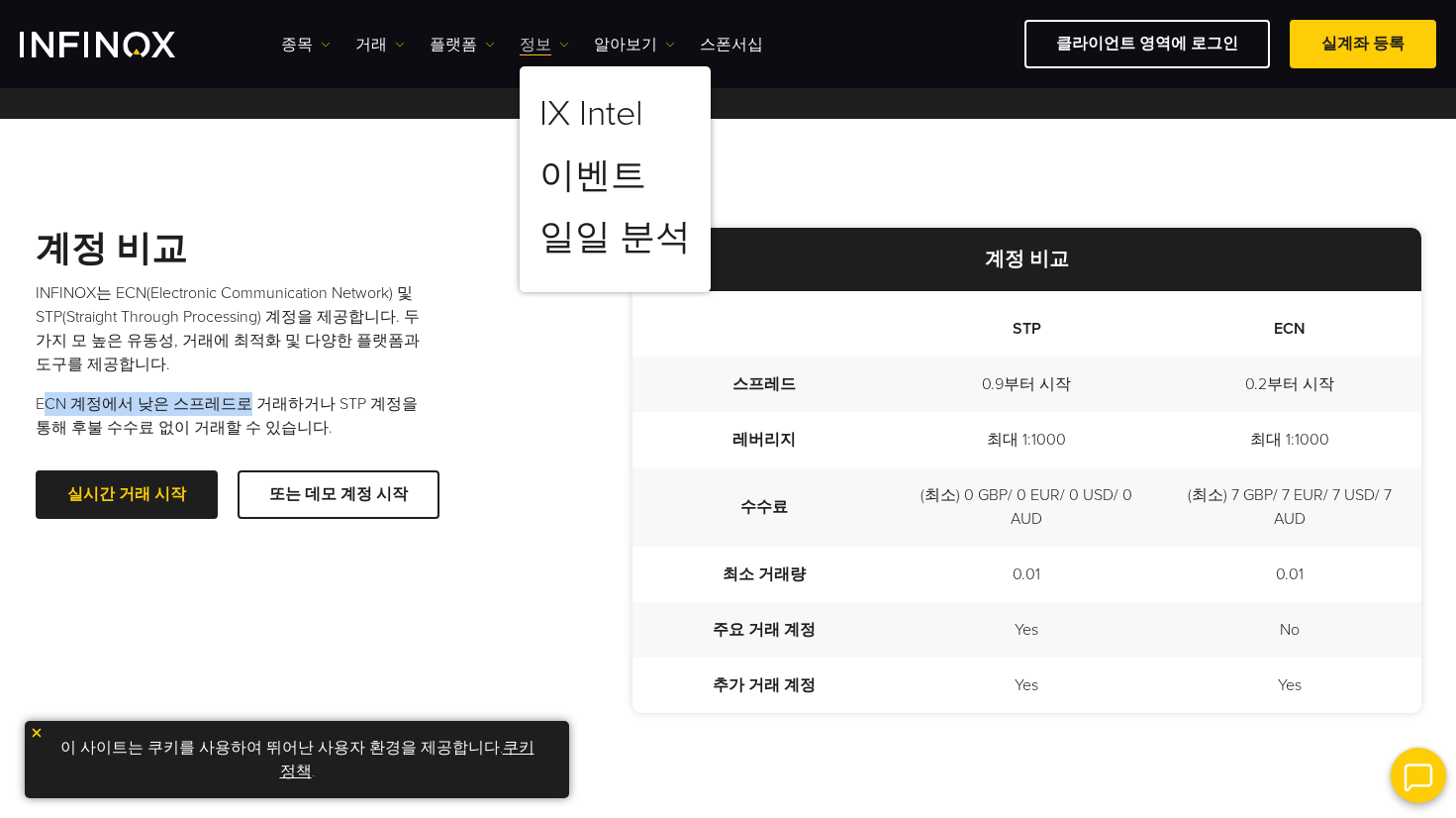 scroll, scrollTop: 0, scrollLeft: 0, axis: both 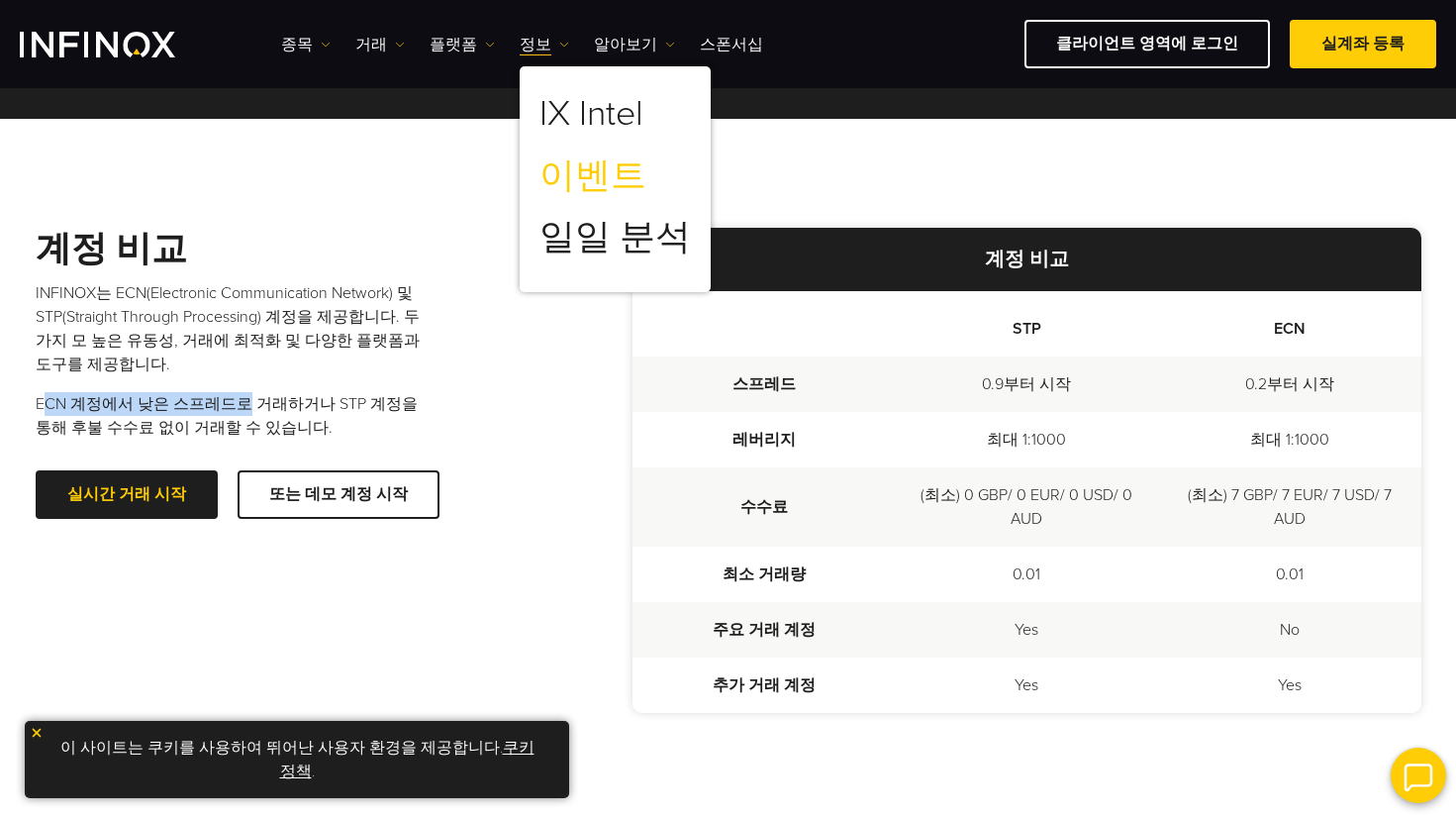 click on "이벤트" at bounding box center (593, 176) 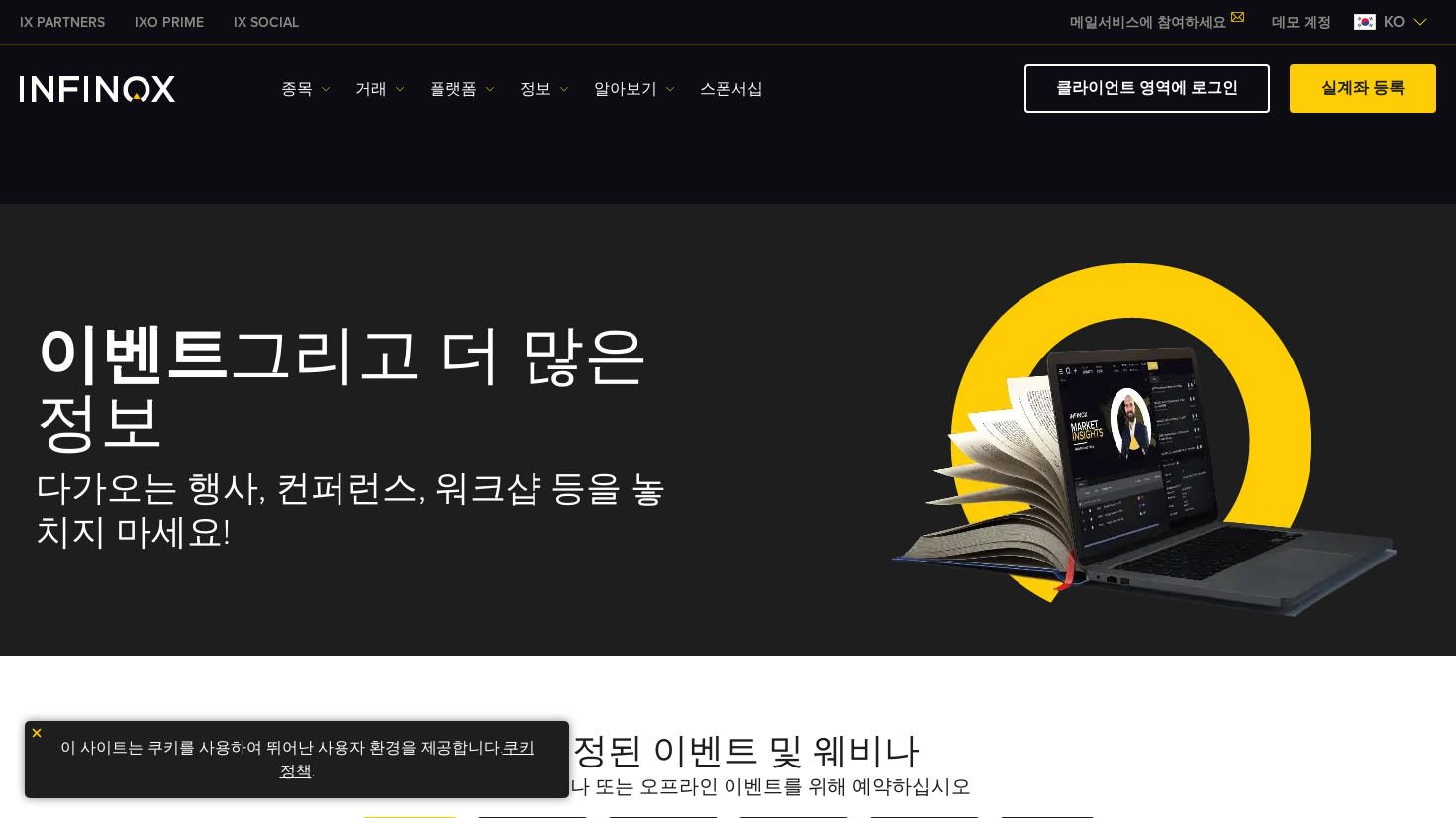 scroll, scrollTop: 0, scrollLeft: 0, axis: both 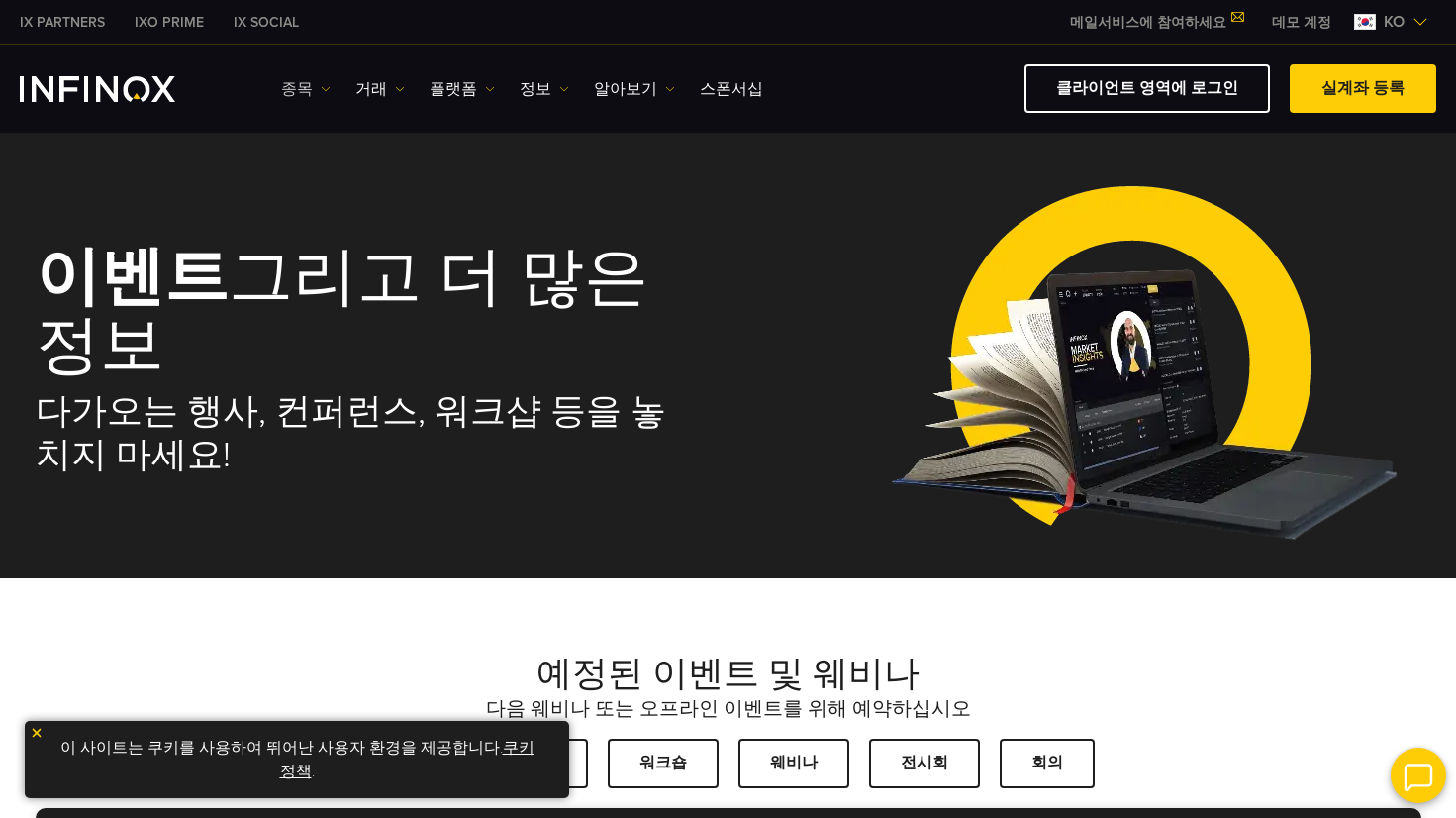click on "종목" at bounding box center (306, 89) 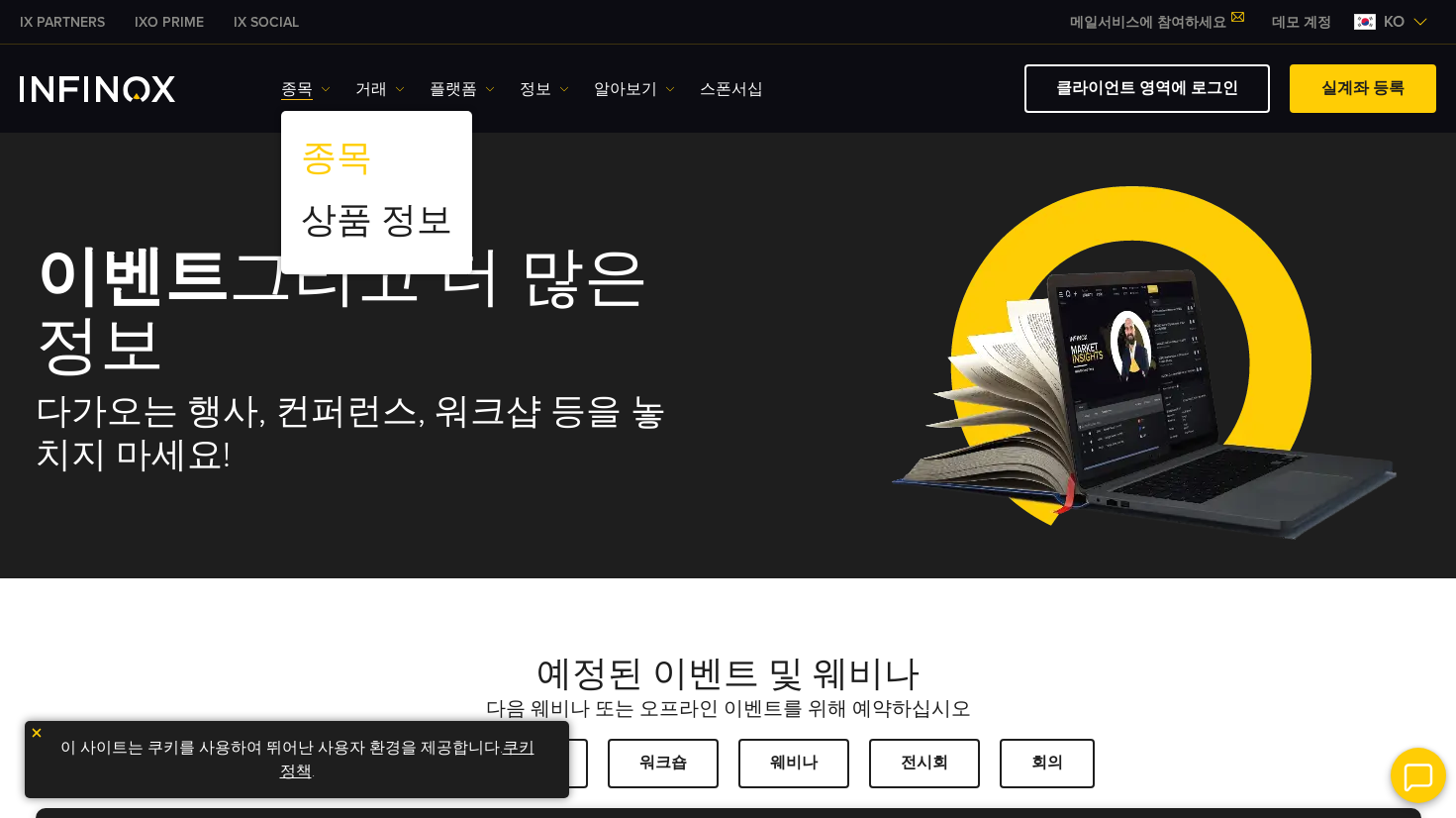 click on "종목" at bounding box center (337, 158) 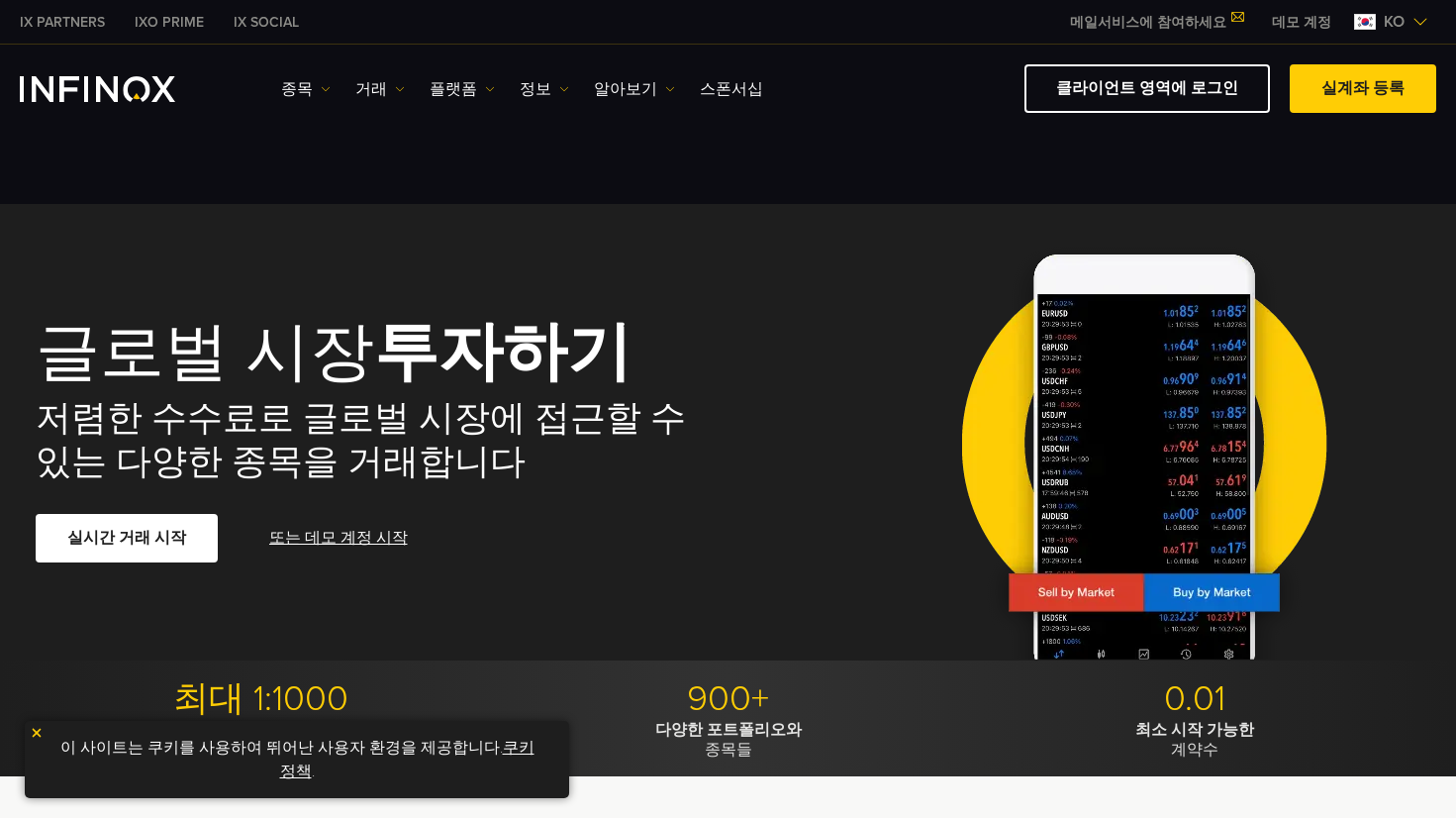 scroll, scrollTop: 0, scrollLeft: 0, axis: both 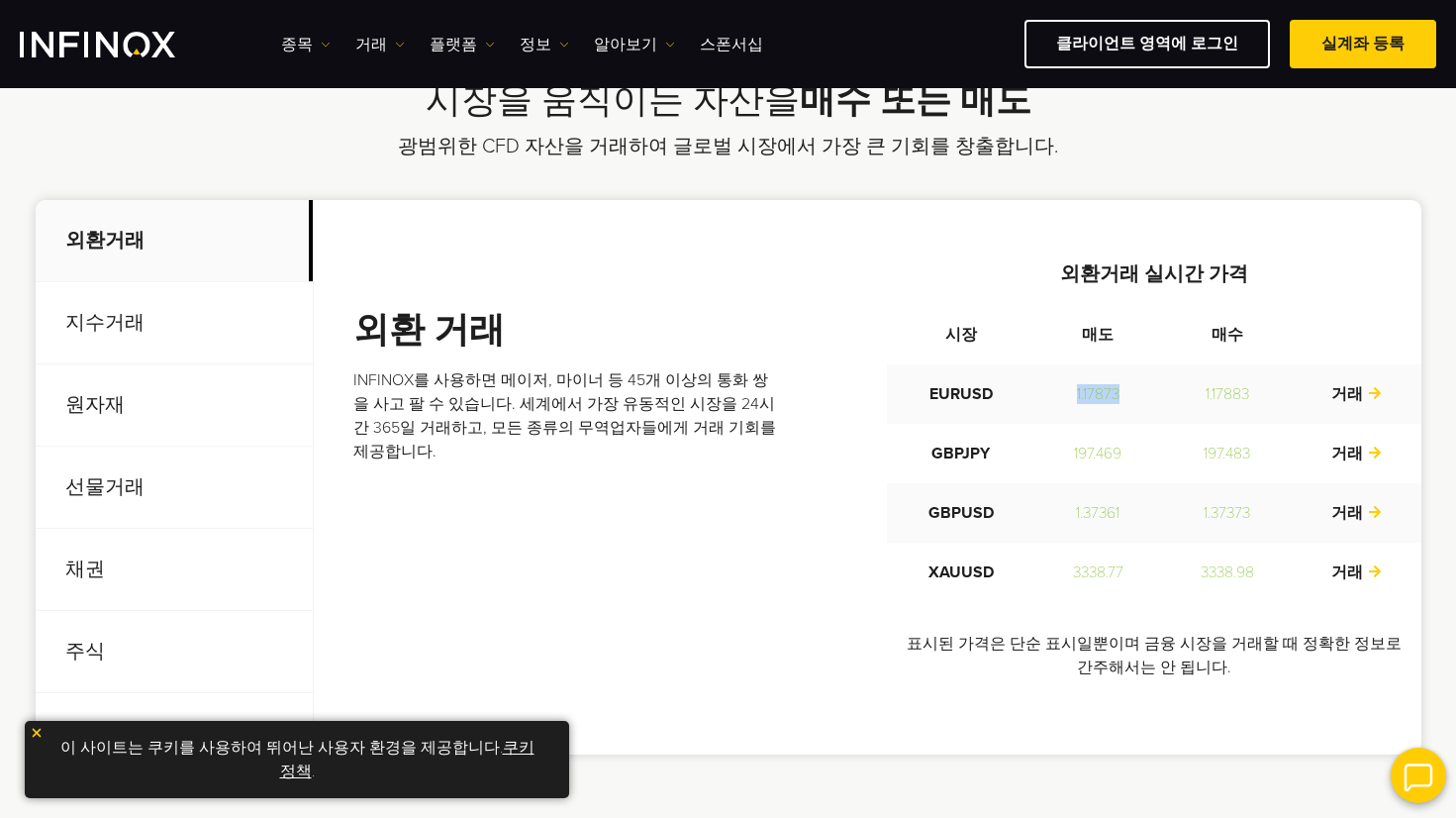 drag, startPoint x: 1093, startPoint y: 400, endPoint x: 1283, endPoint y: 409, distance: 190.21304 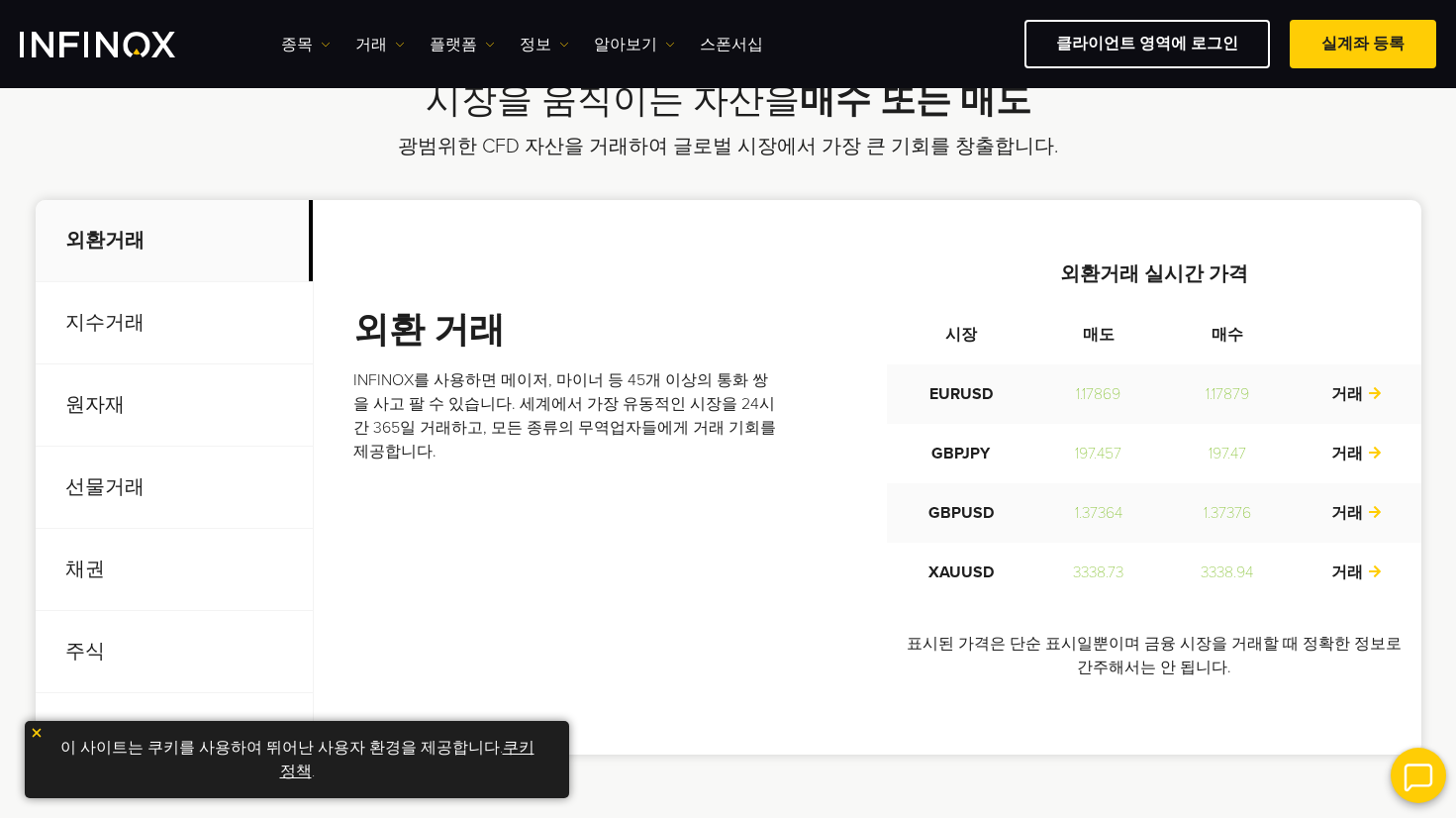 click on "선물거래" at bounding box center [174, 487] 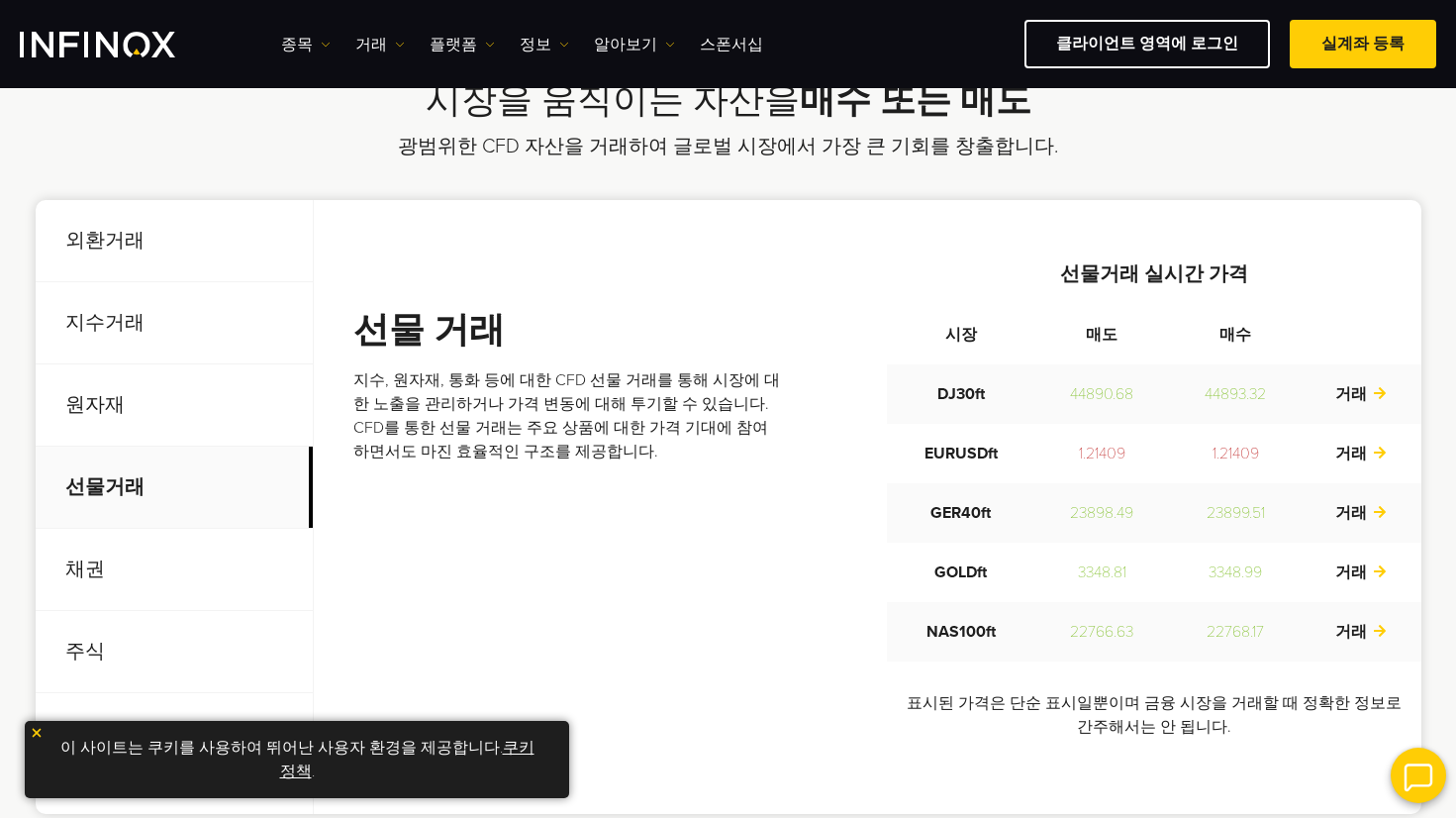 click on "채권" at bounding box center (174, 569) 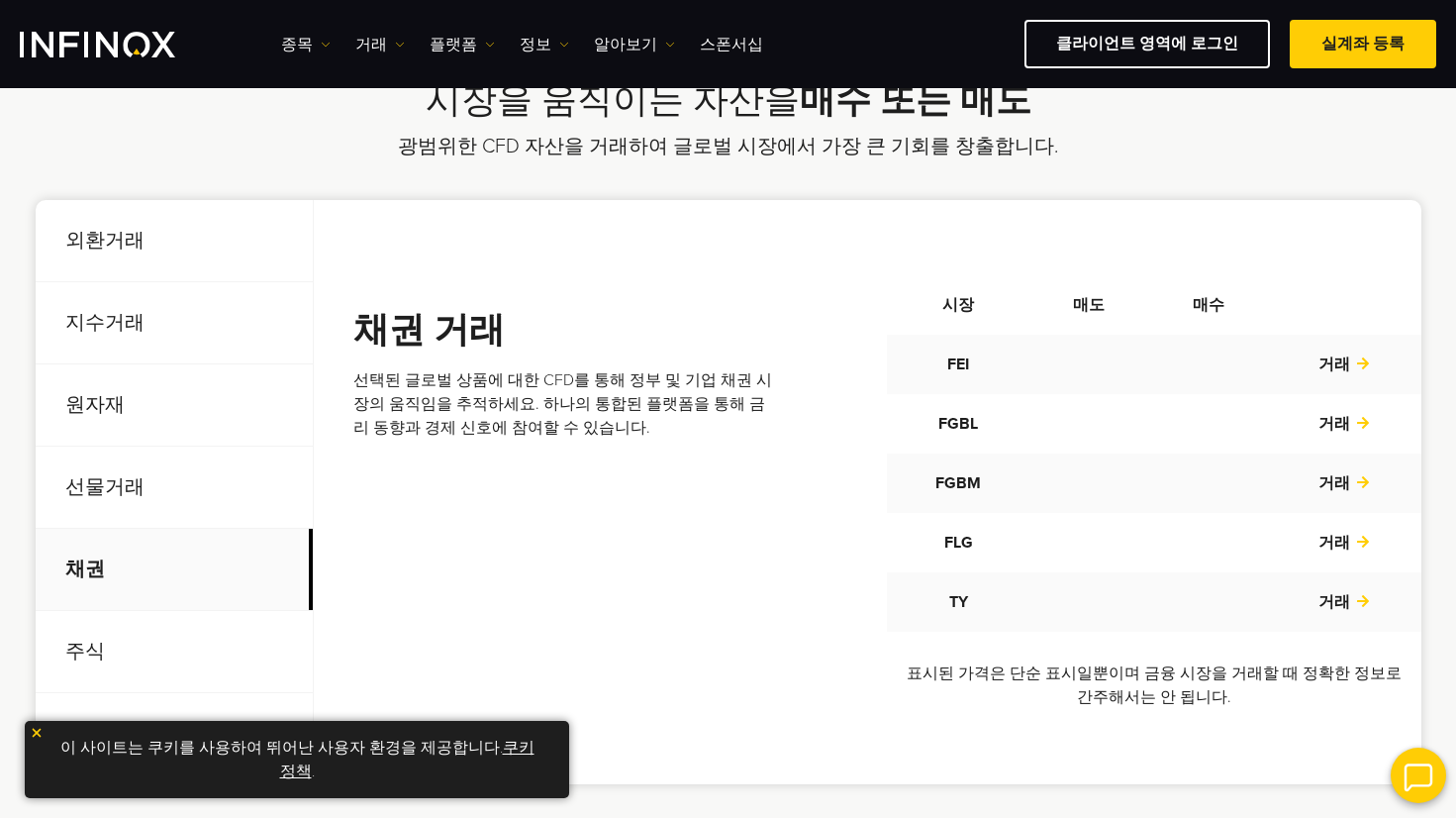 scroll, scrollTop: 0, scrollLeft: 0, axis: both 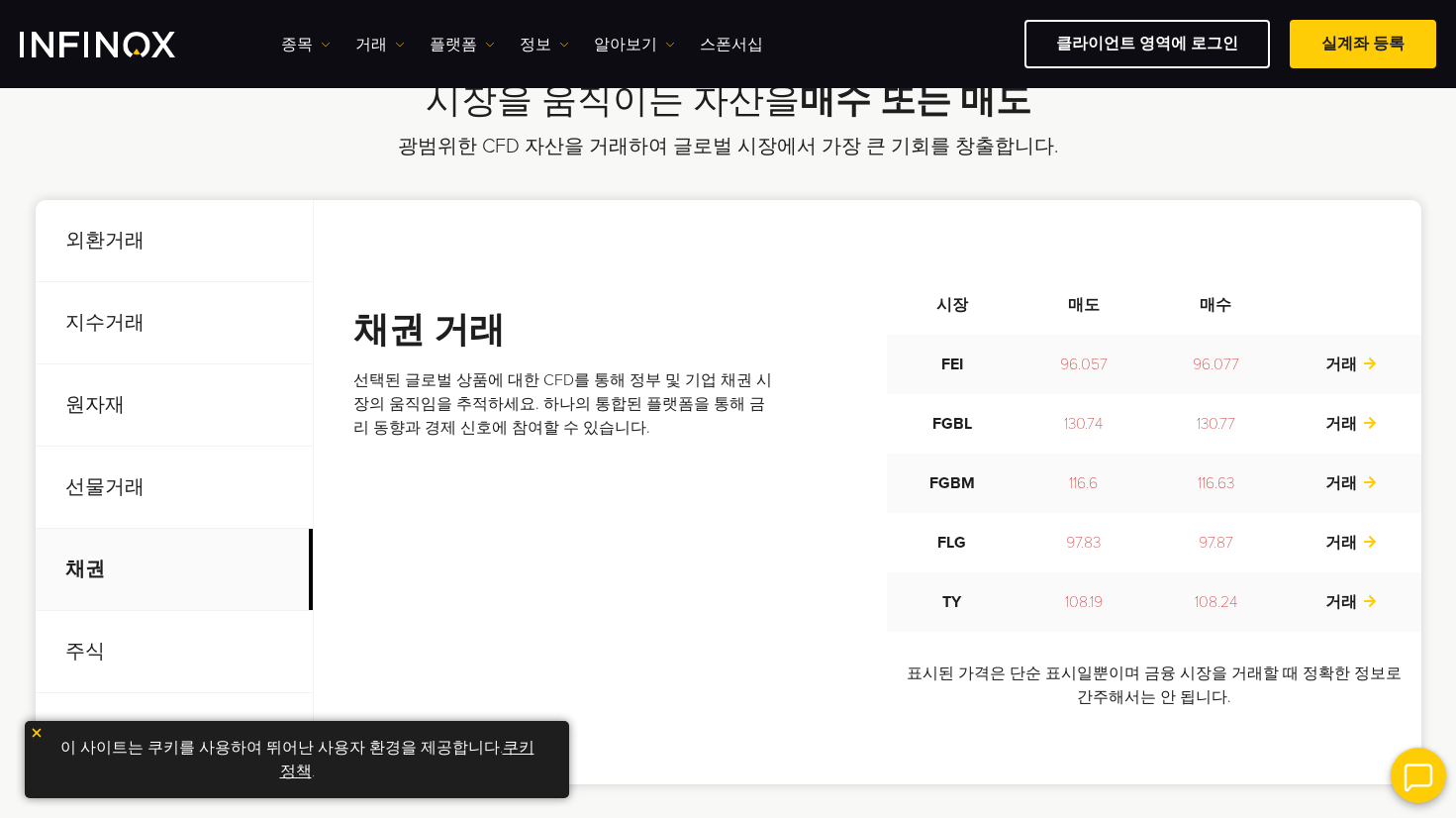 click on "선물거래" at bounding box center [174, 487] 